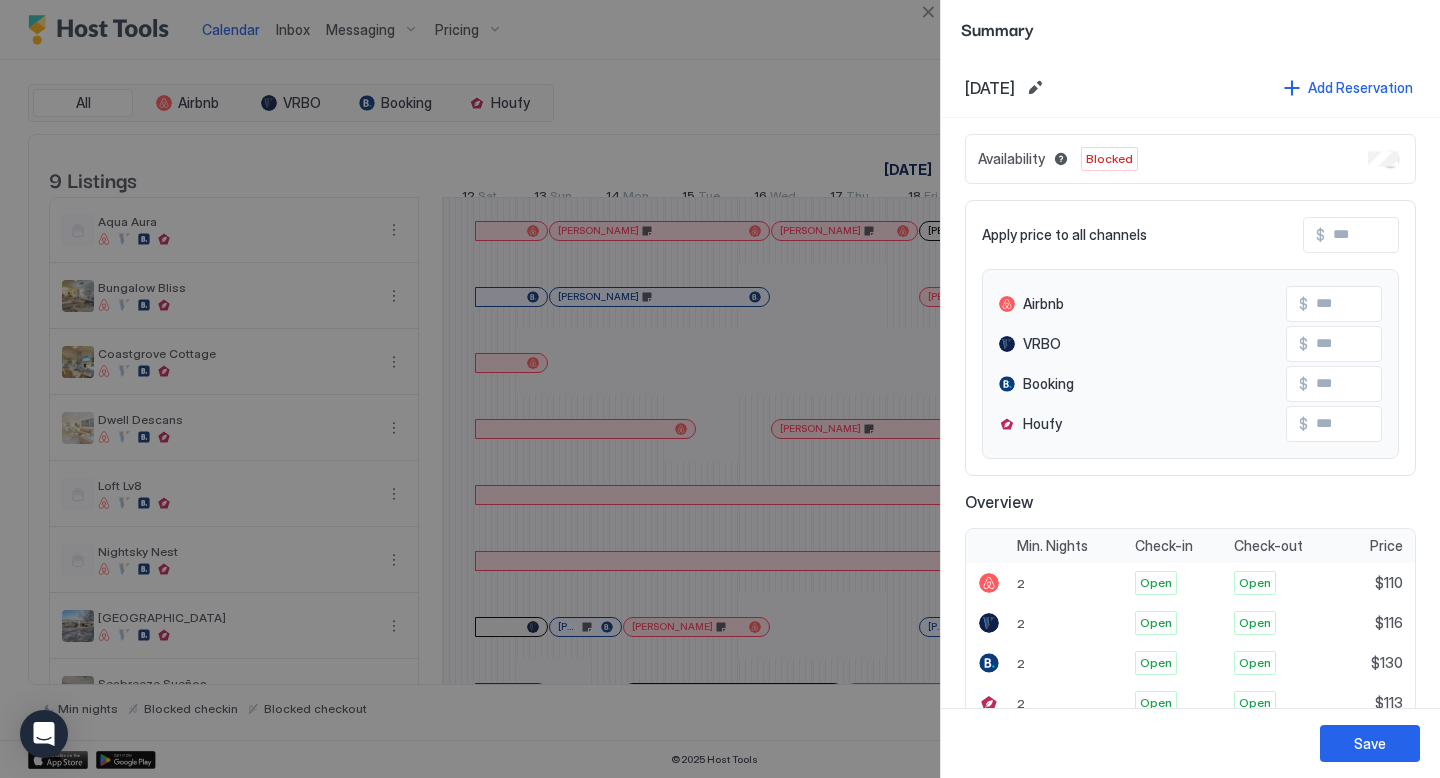 scroll, scrollTop: 0, scrollLeft: 0, axis: both 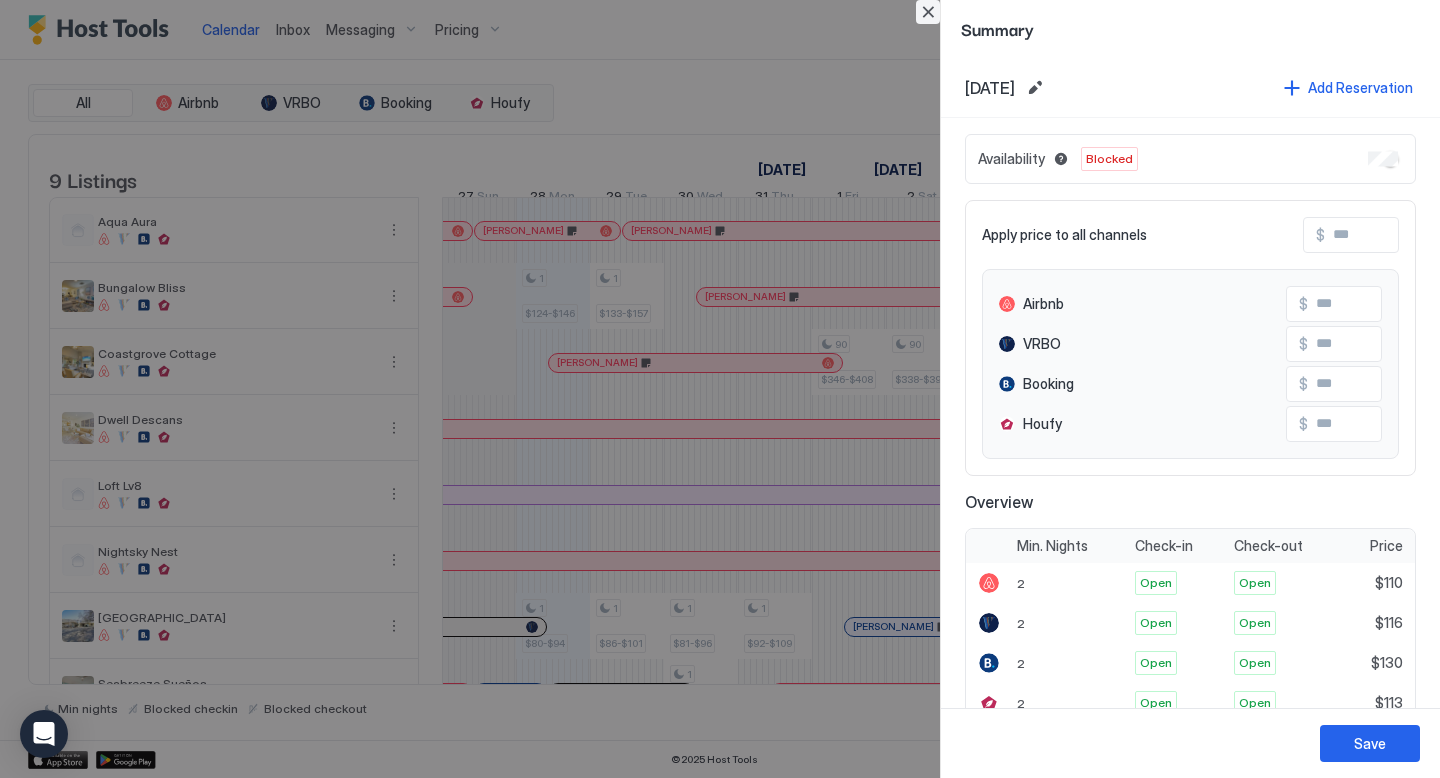 click at bounding box center (928, 12) 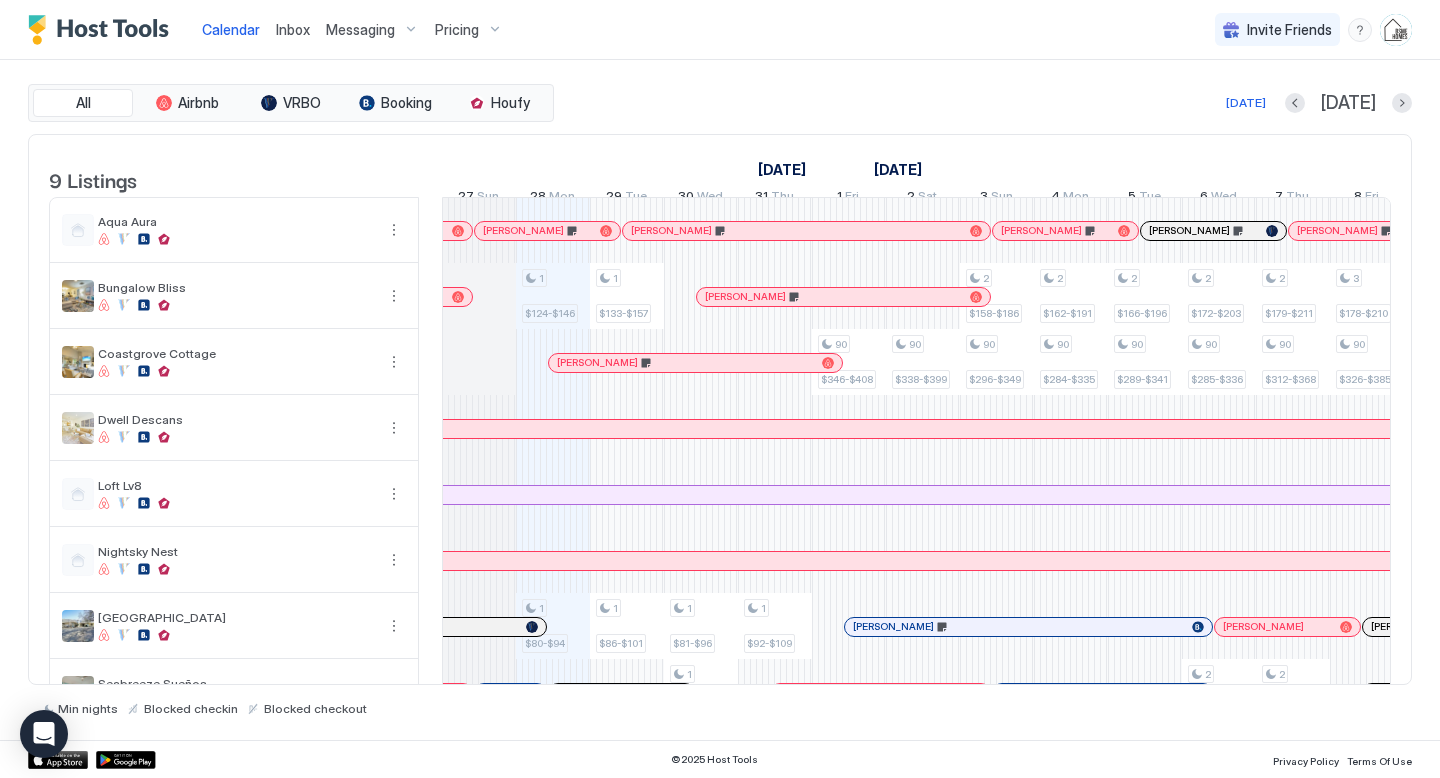 scroll, scrollTop: 124, scrollLeft: 0, axis: vertical 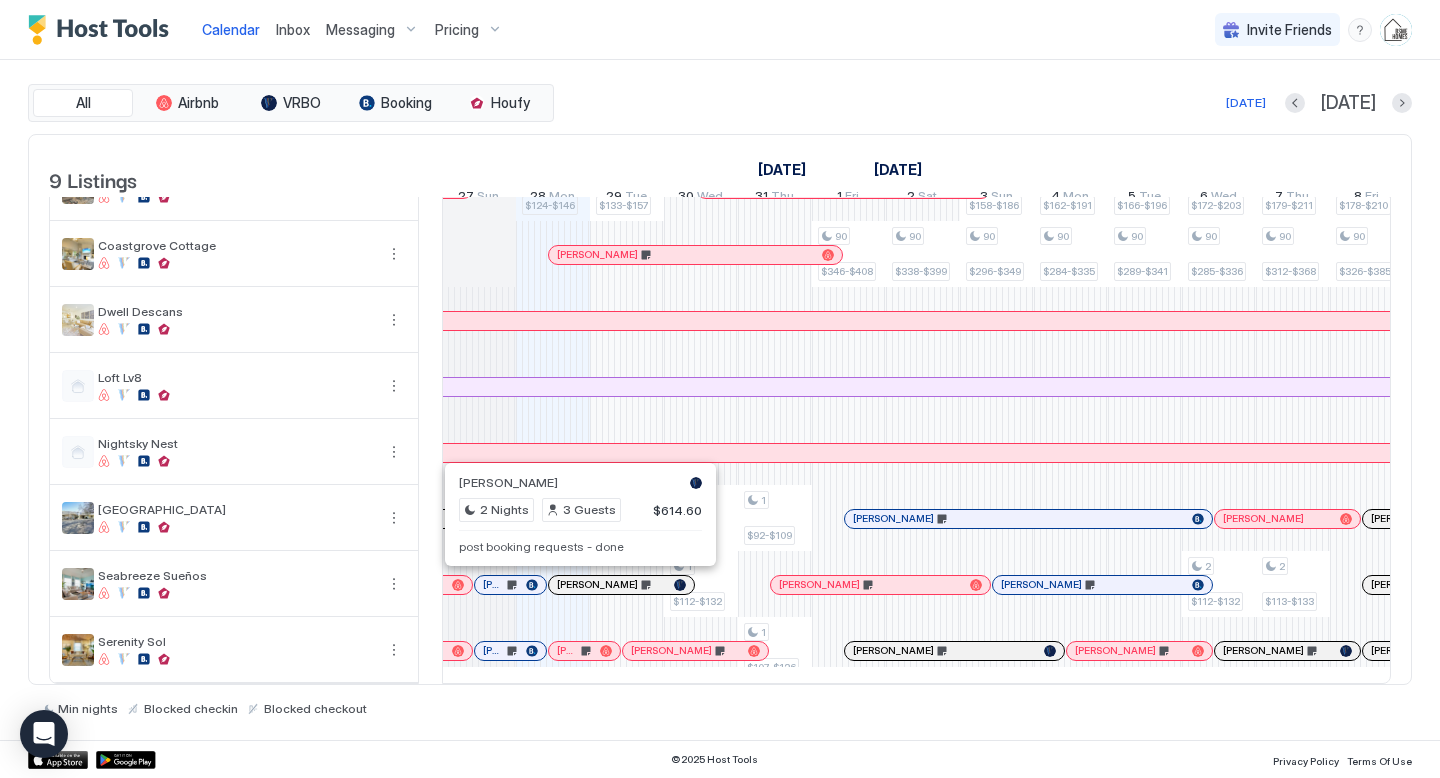 click at bounding box center (573, 585) 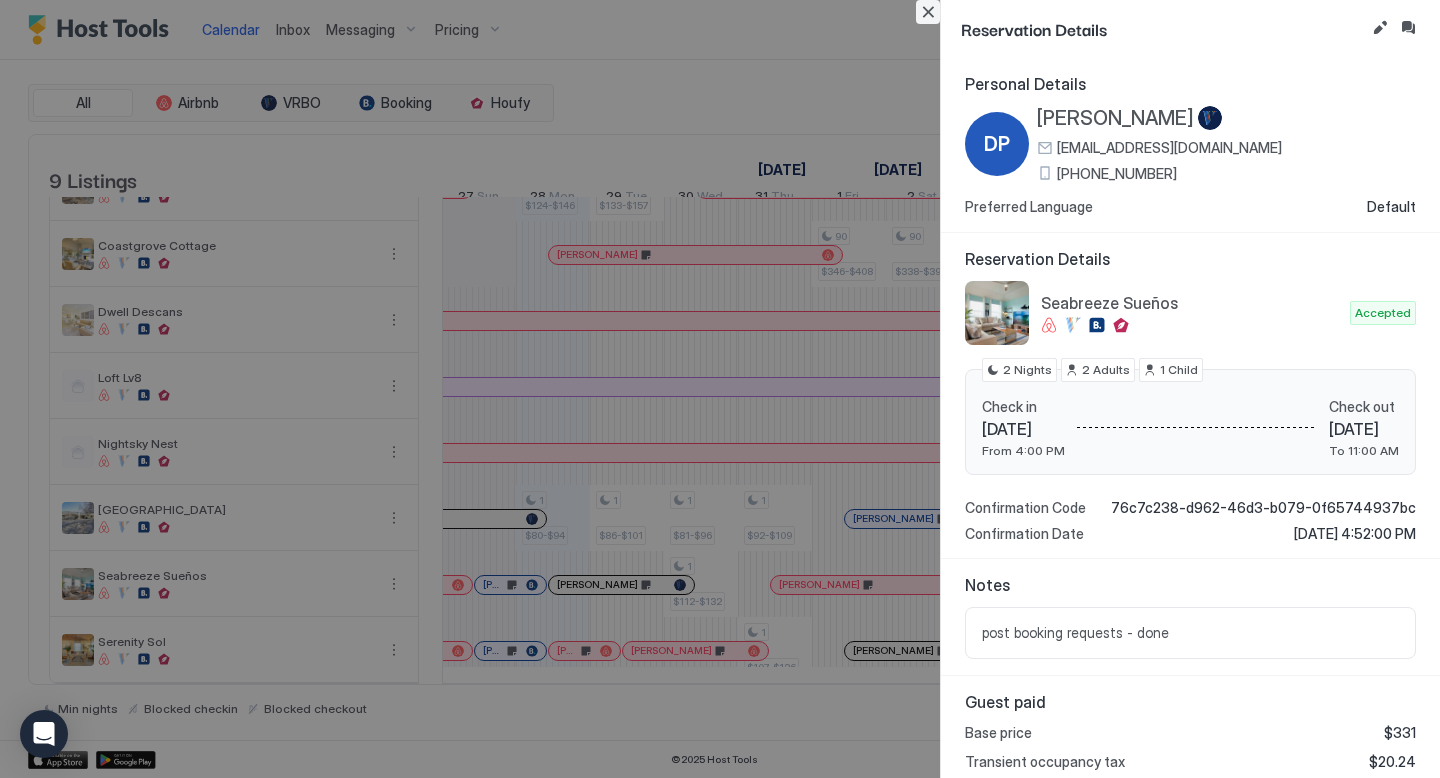 click at bounding box center (928, 12) 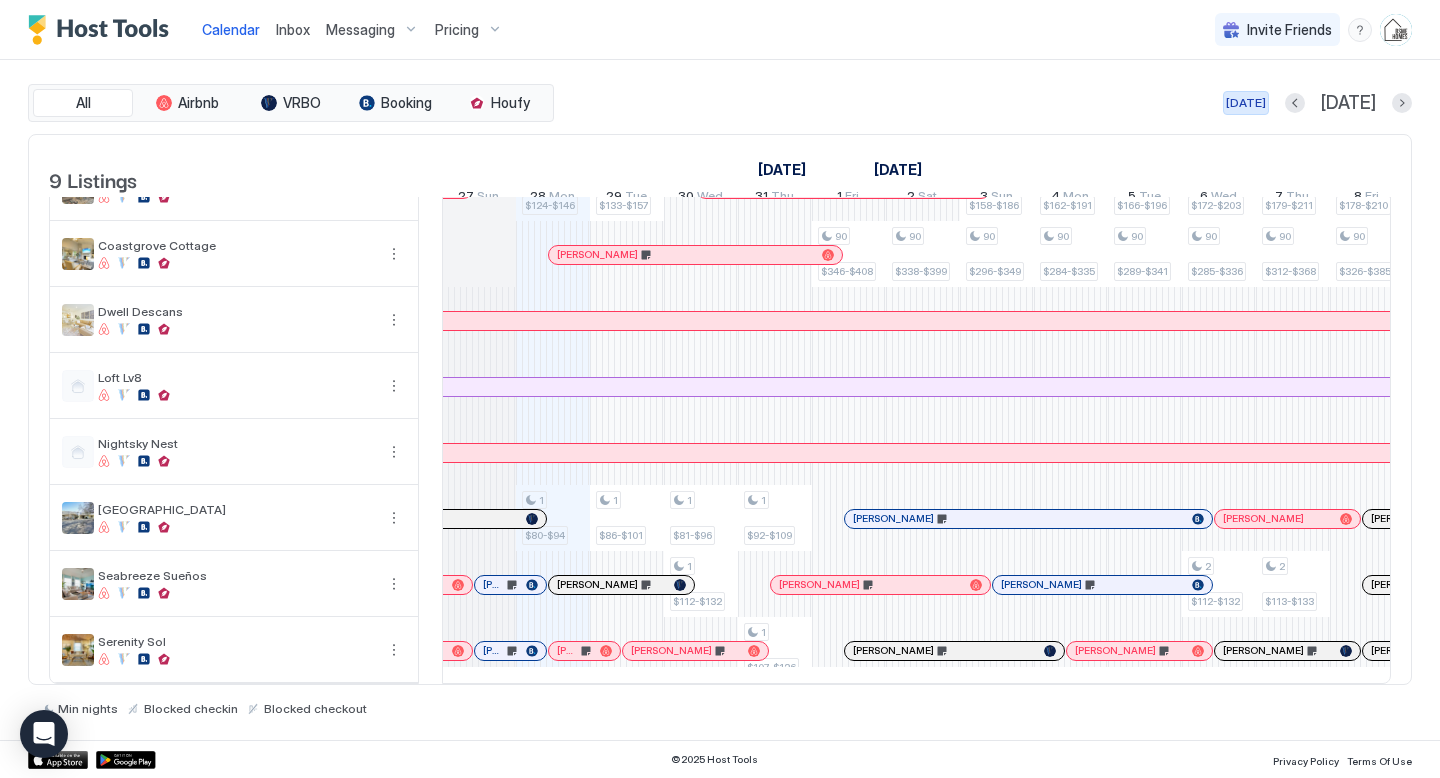 click on "[DATE]" at bounding box center (1246, 103) 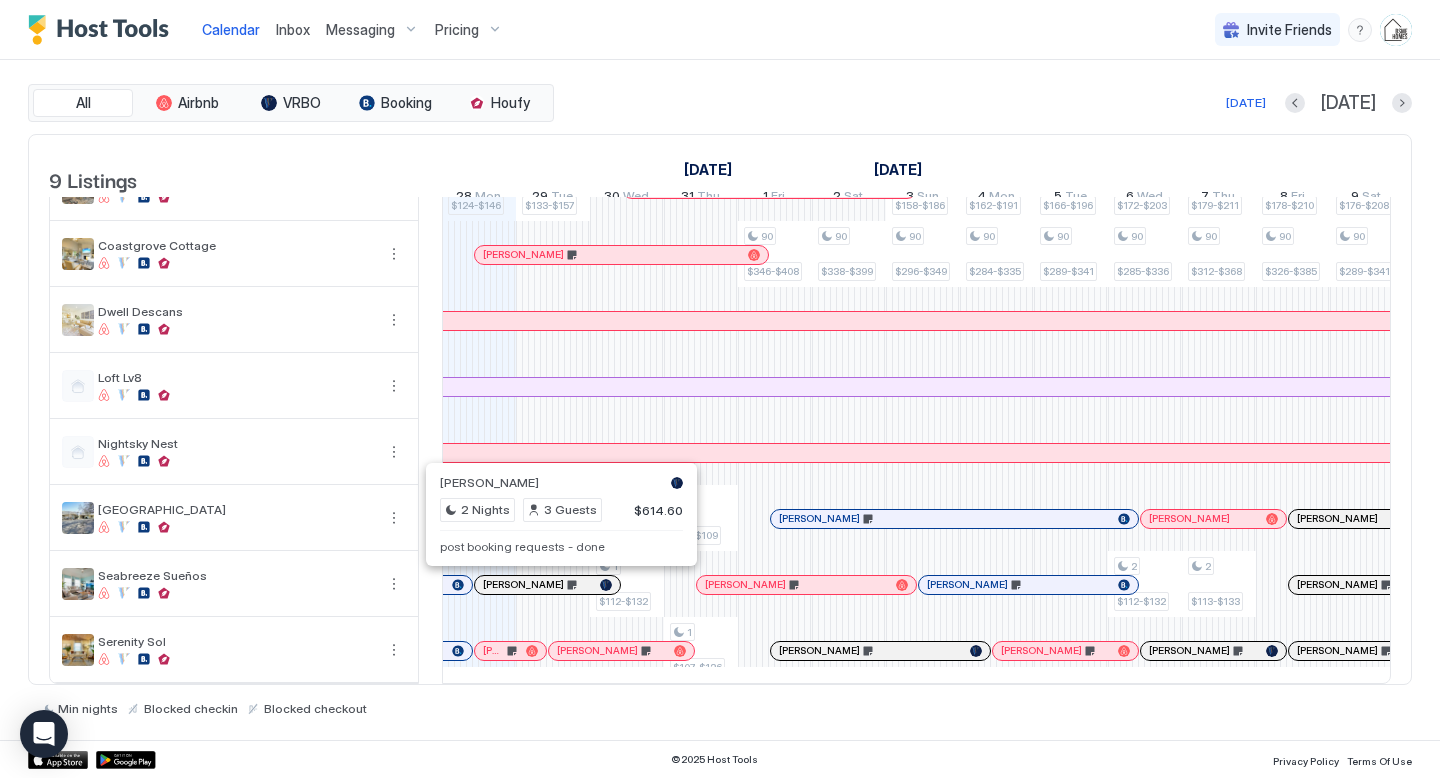 scroll, scrollTop: 0, scrollLeft: 1033, axis: horizontal 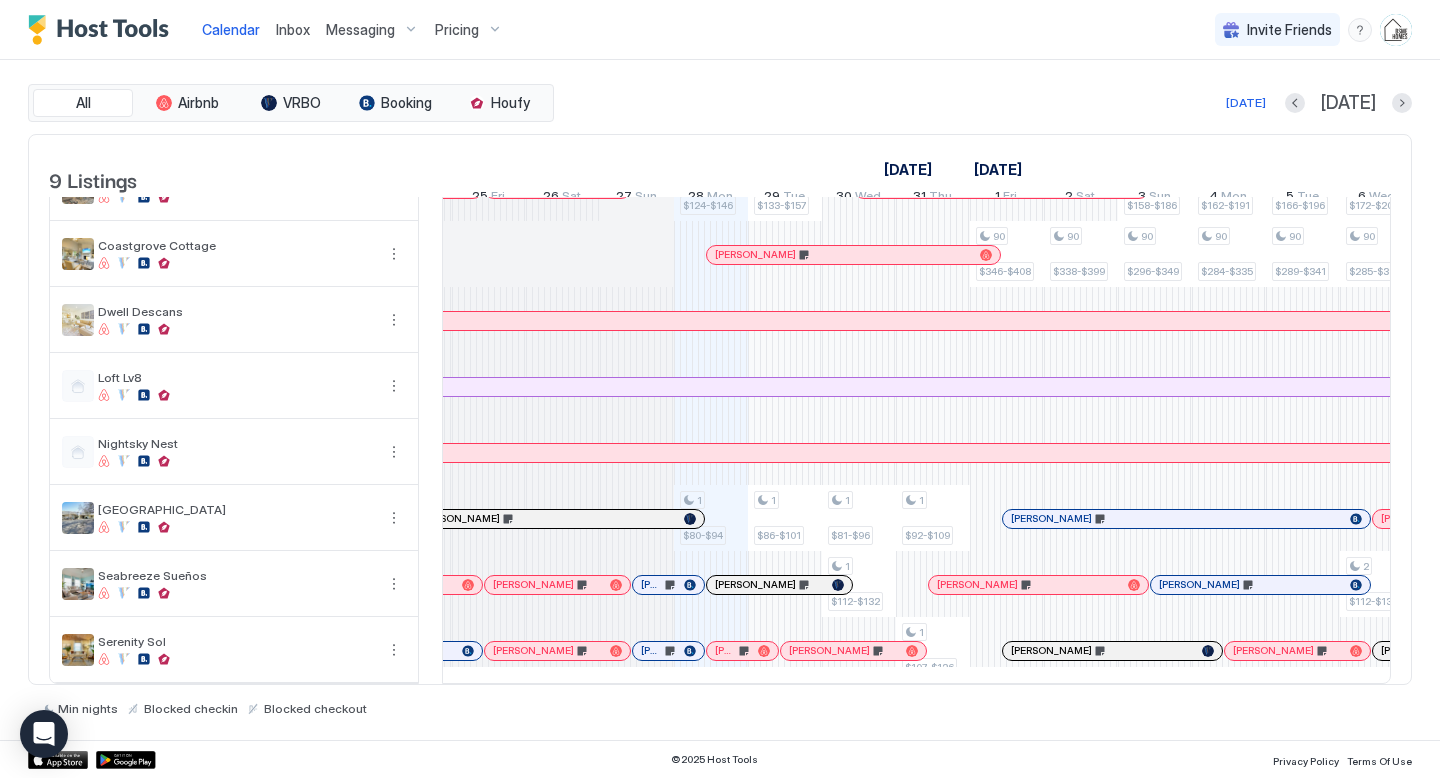 click at bounding box center (602, 519) 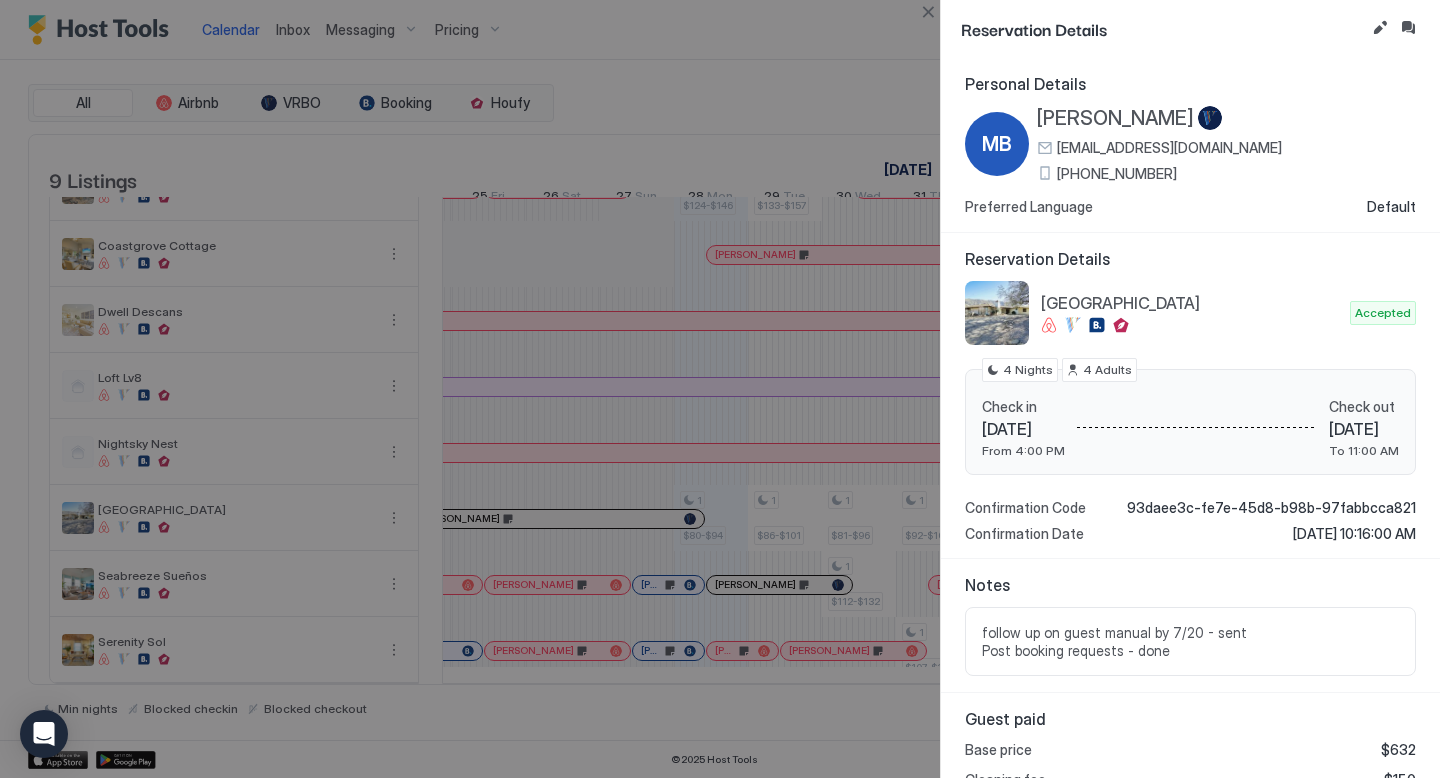 click at bounding box center (720, 389) 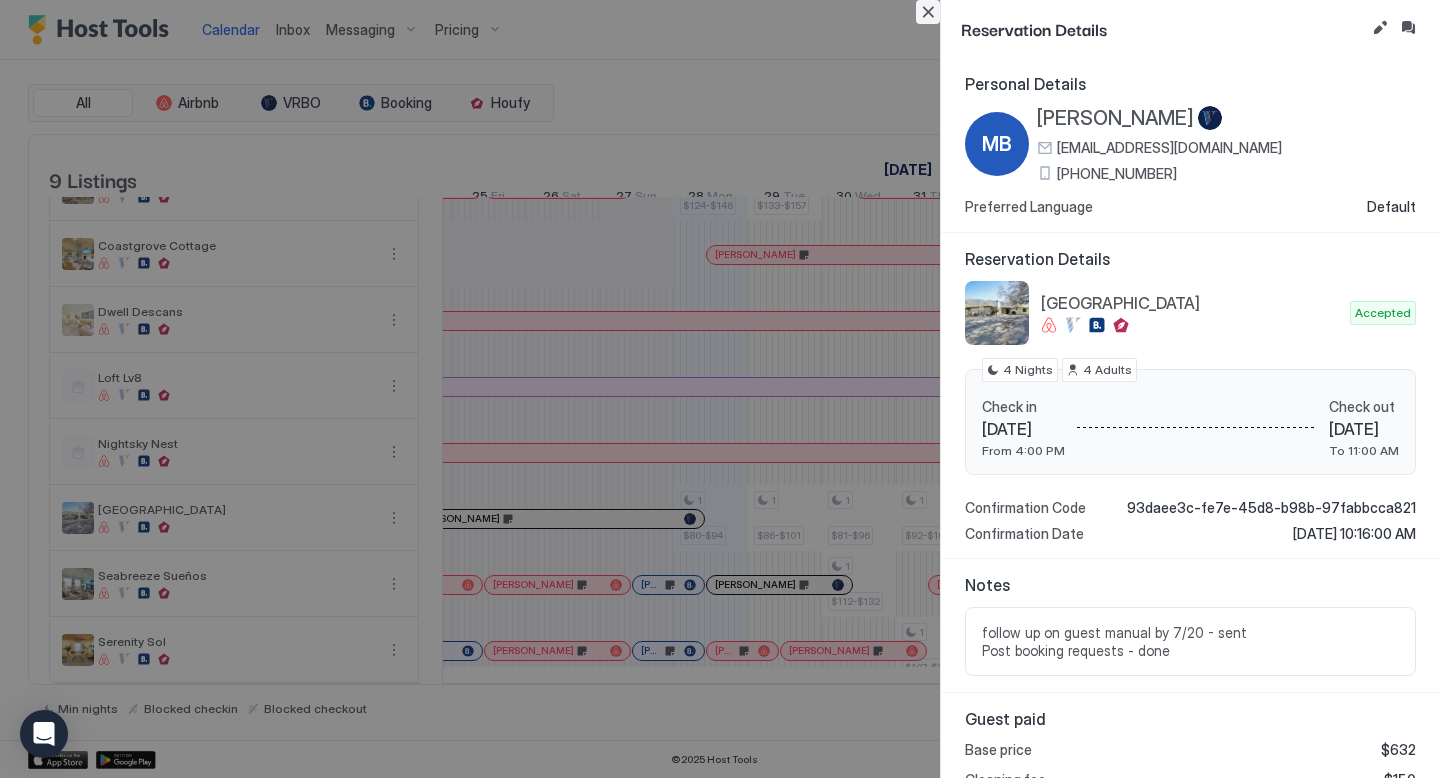 click at bounding box center (928, 12) 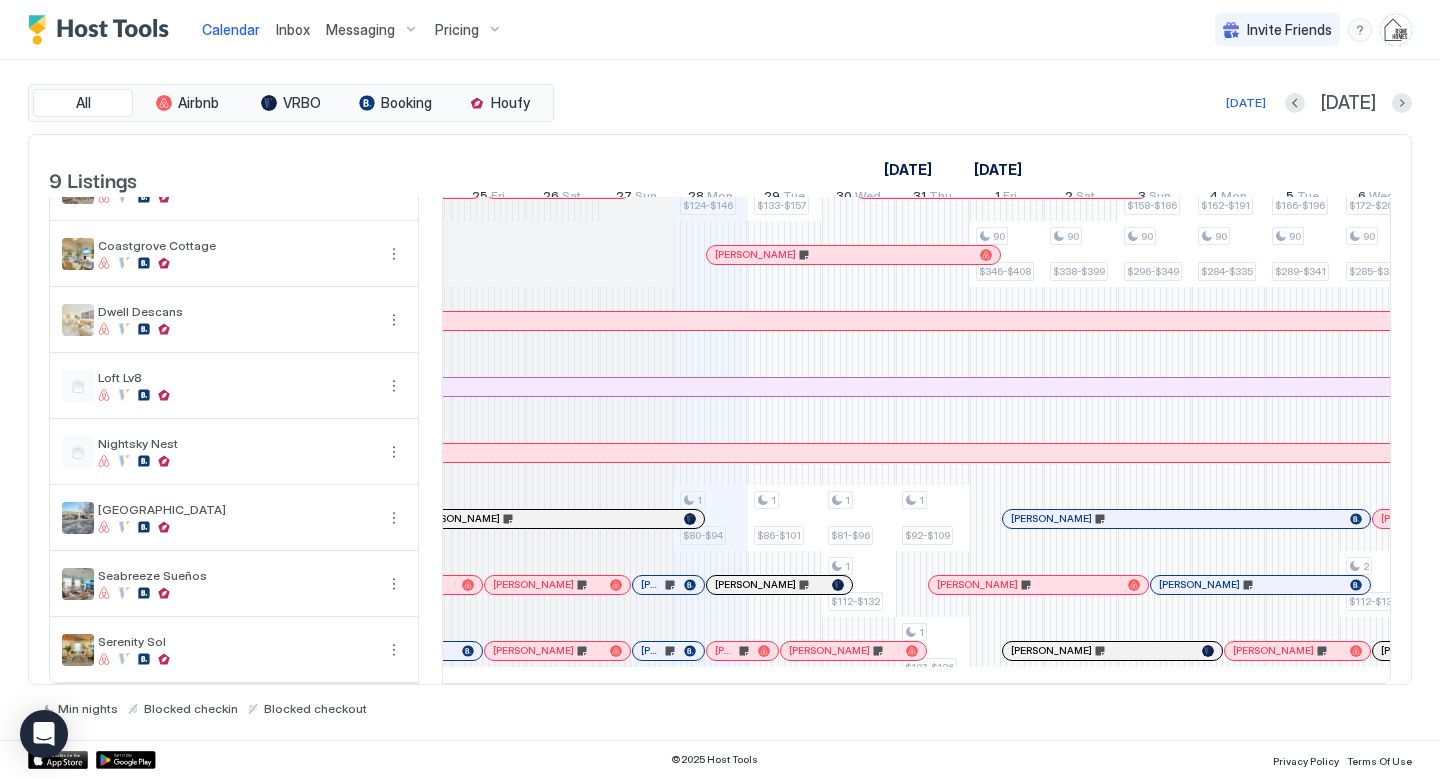 click at bounding box center [658, 651] 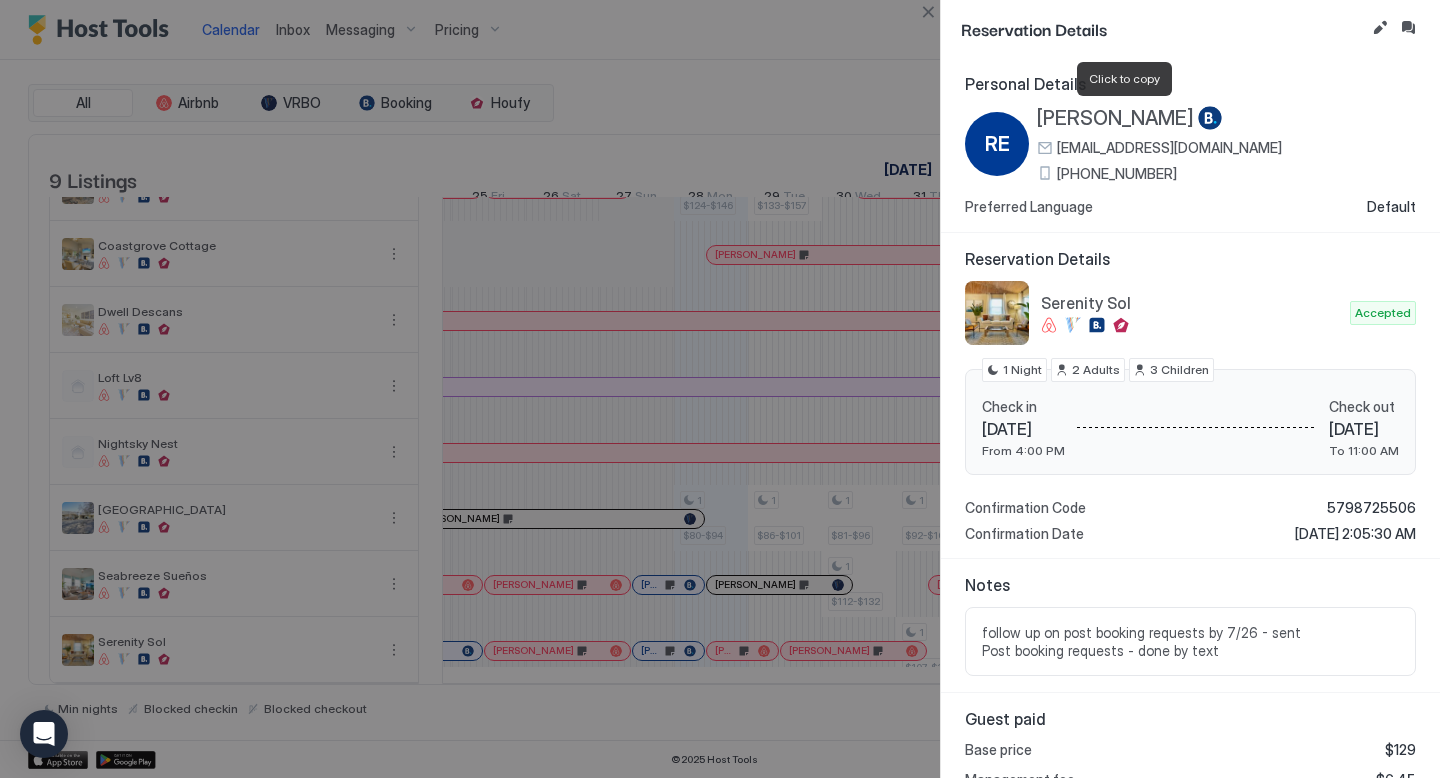 click on "[PERSON_NAME]" at bounding box center [1115, 118] 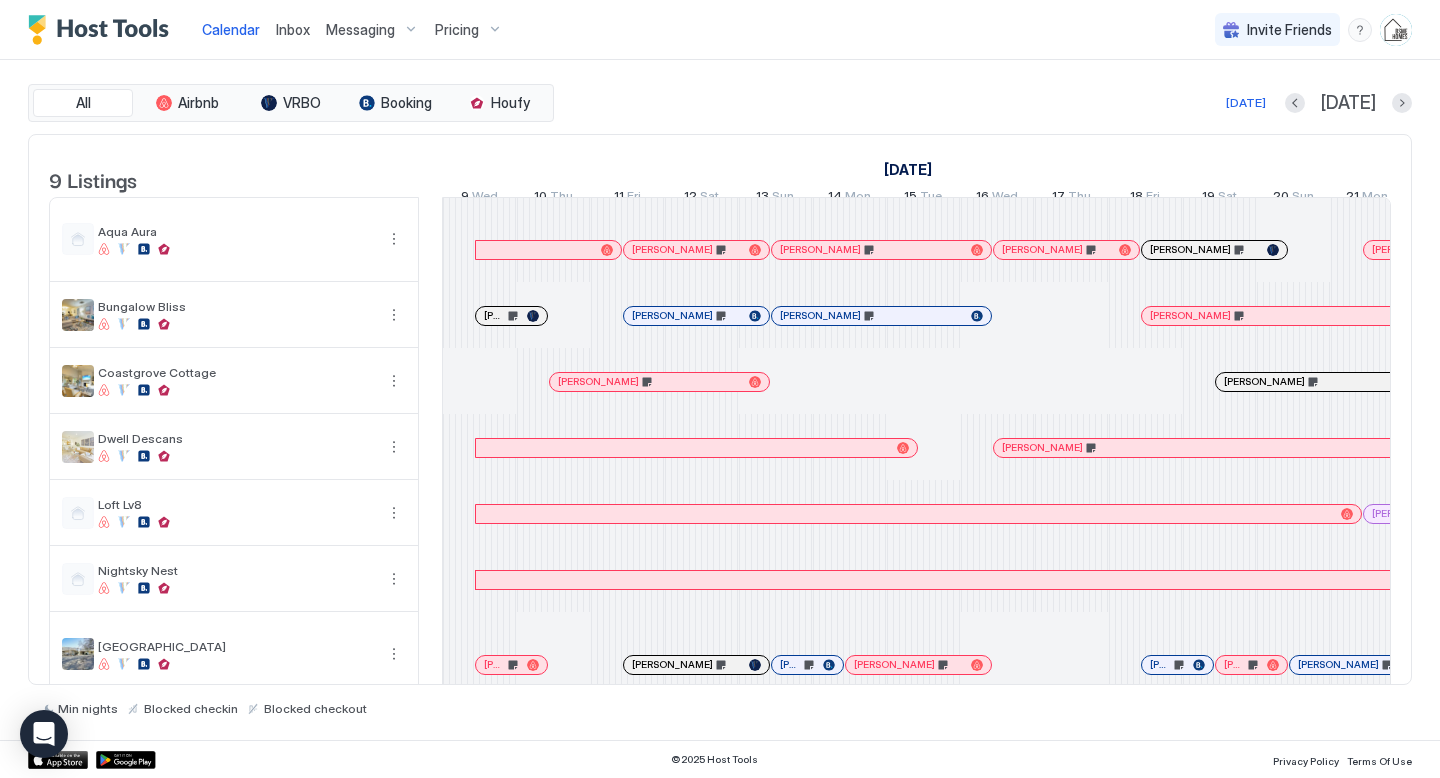 scroll, scrollTop: 0, scrollLeft: 0, axis: both 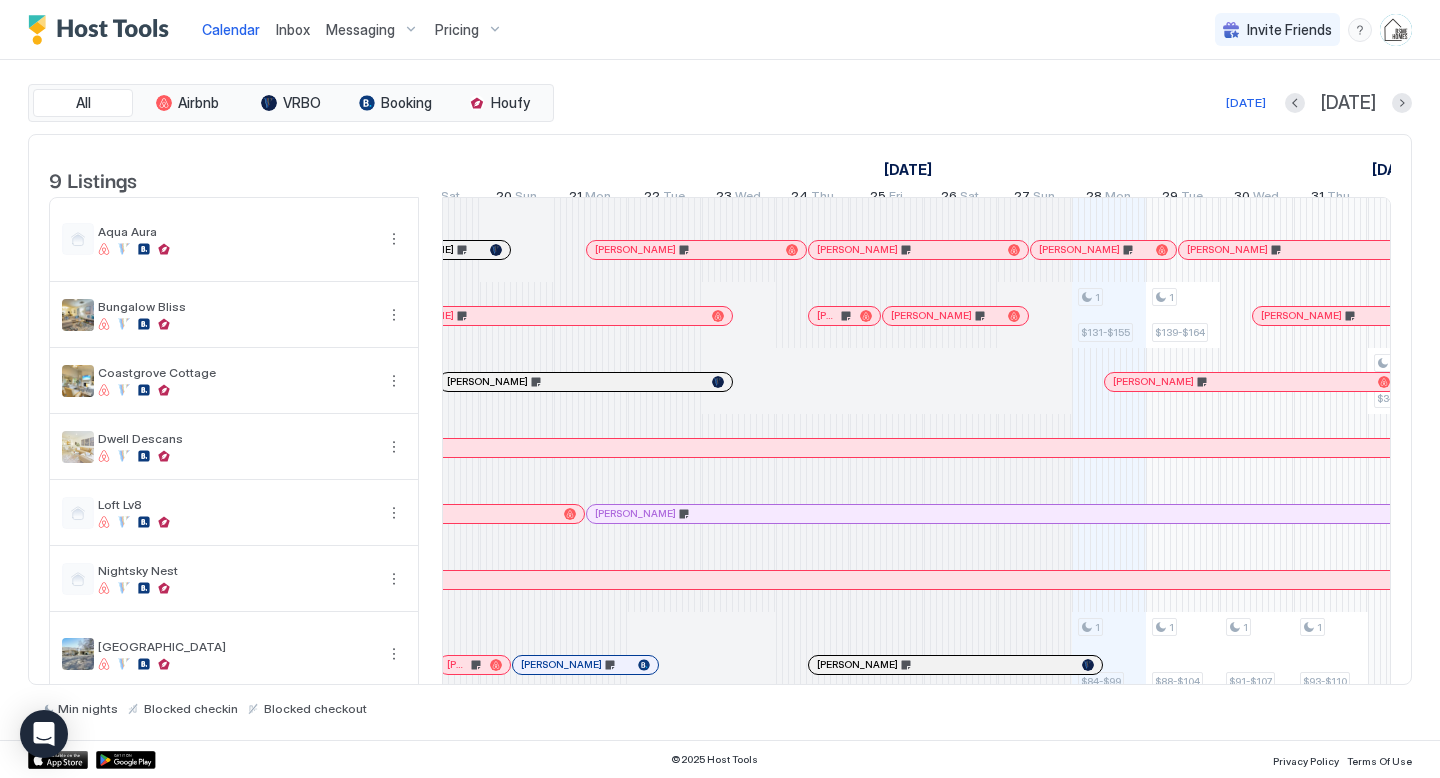 click on "Inbox" at bounding box center (293, 29) 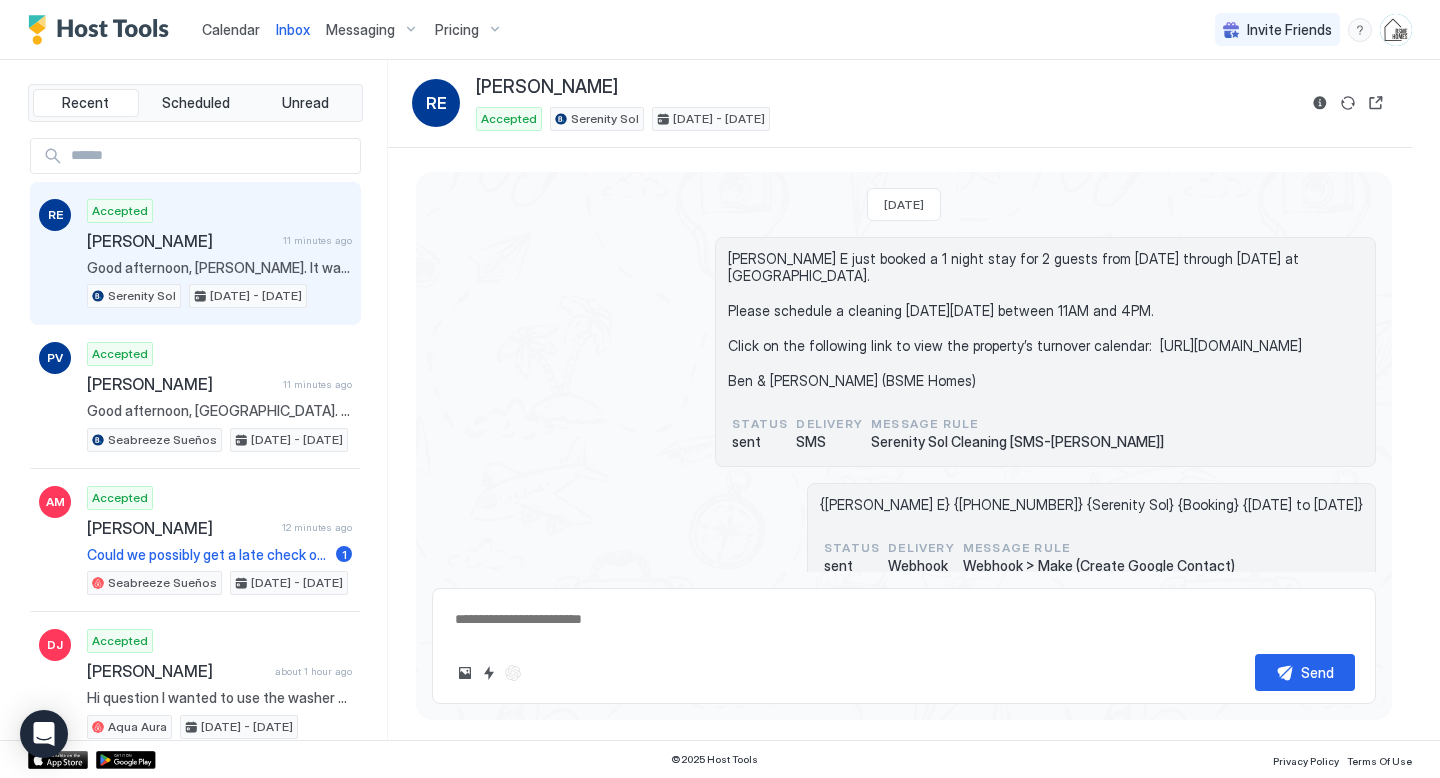 scroll, scrollTop: 2863, scrollLeft: 0, axis: vertical 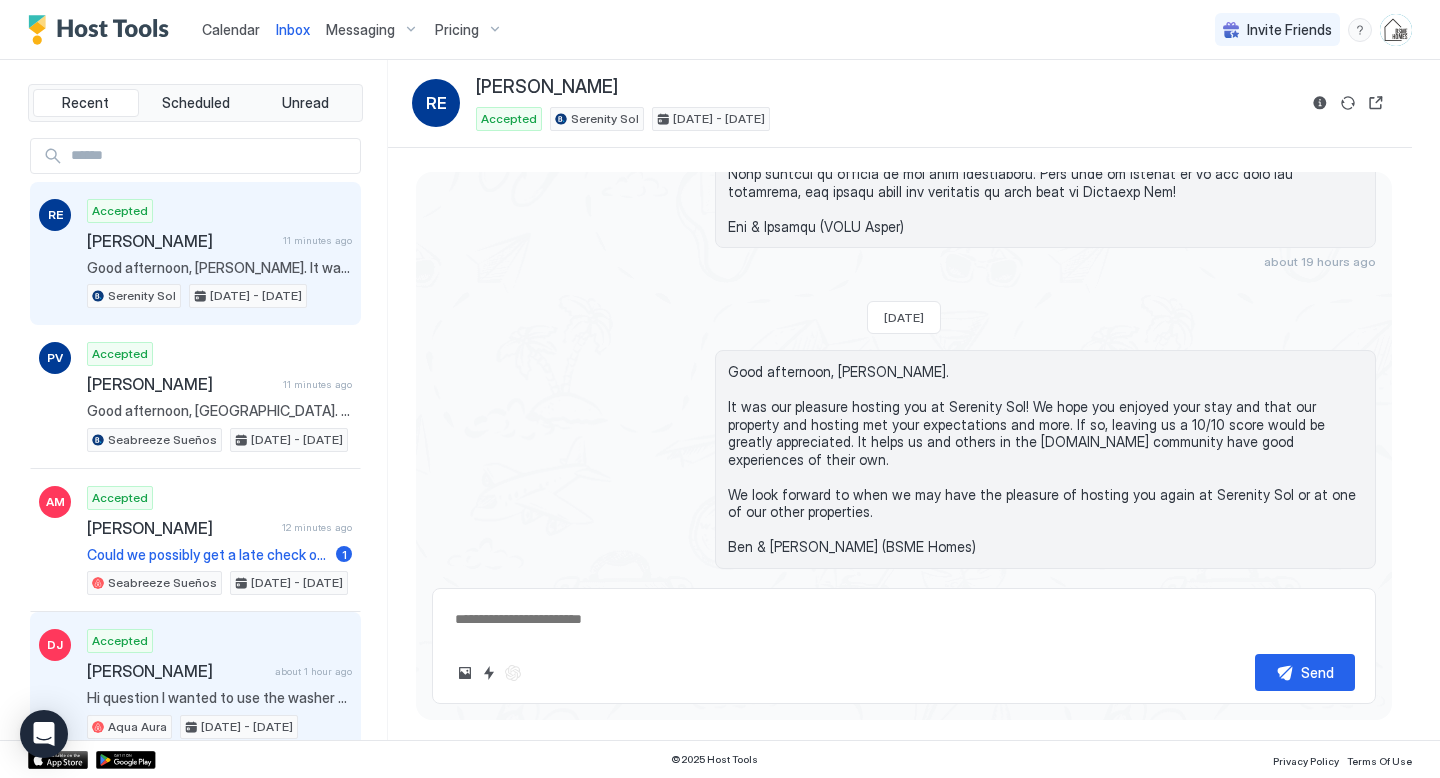 click on "Hi question I wanted to use the washer but no water come out of the washer ?
Is the washer of limits are guess not allowed to use the washer I looked threw the [PERSON_NAME] and I didn’t see anything about the washer and dryer" at bounding box center (219, 698) 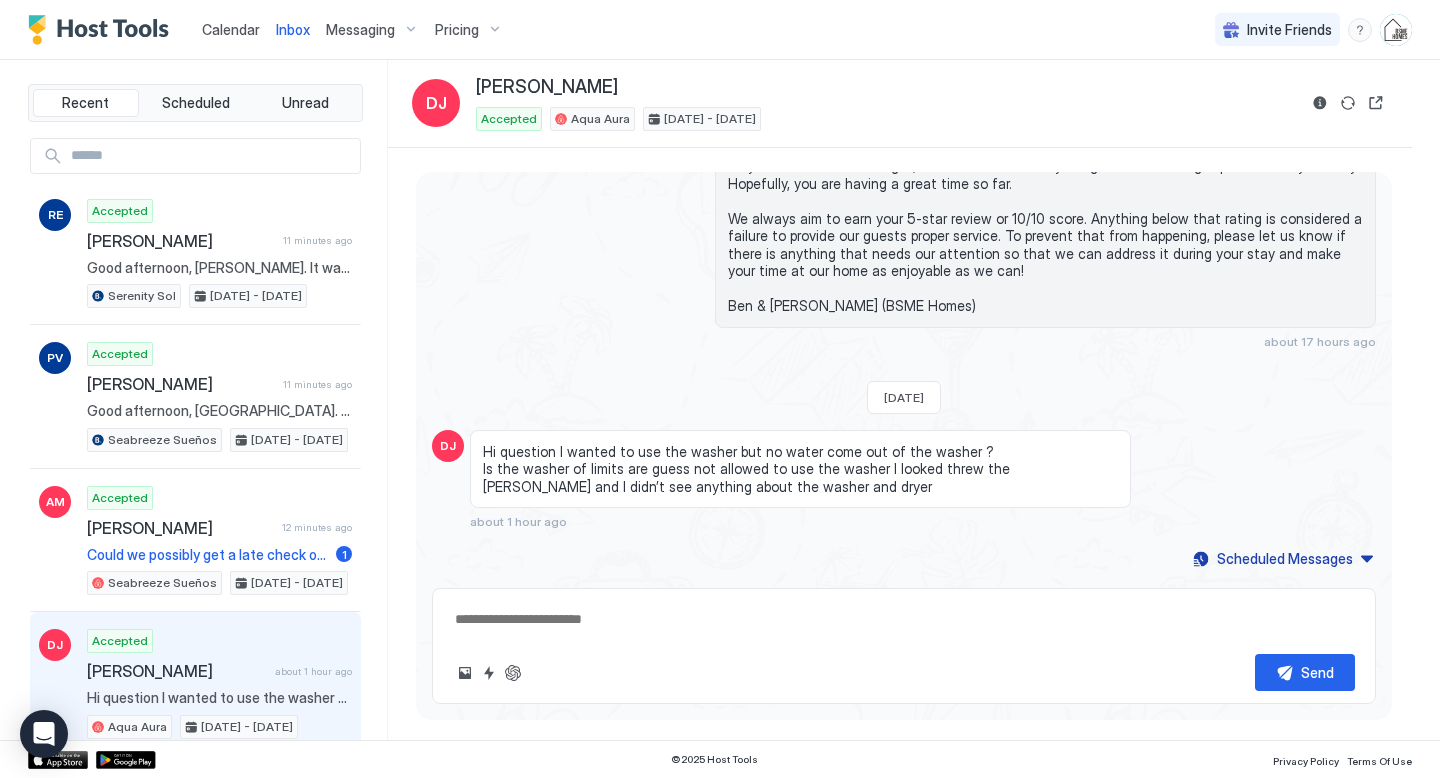 scroll, scrollTop: 3652, scrollLeft: 0, axis: vertical 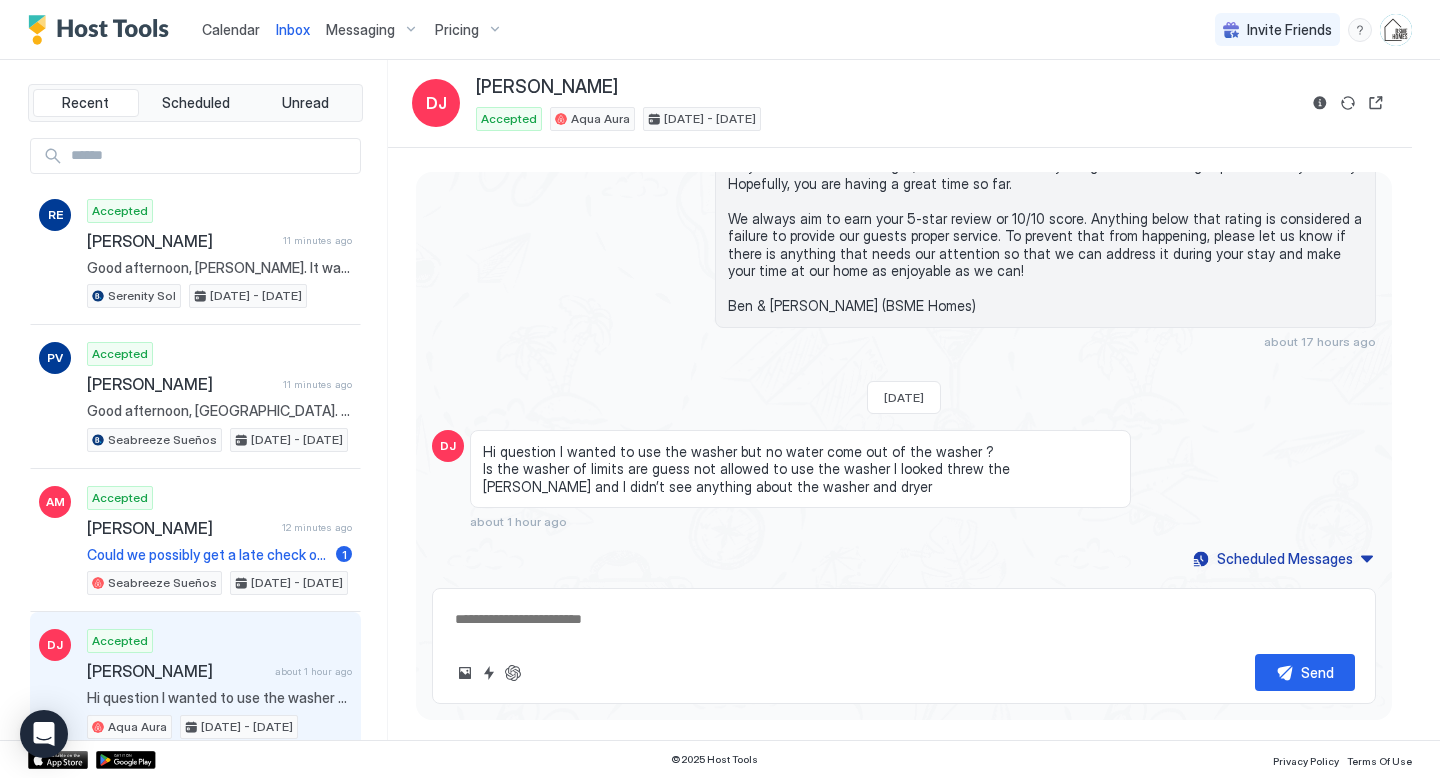 click at bounding box center (904, 619) 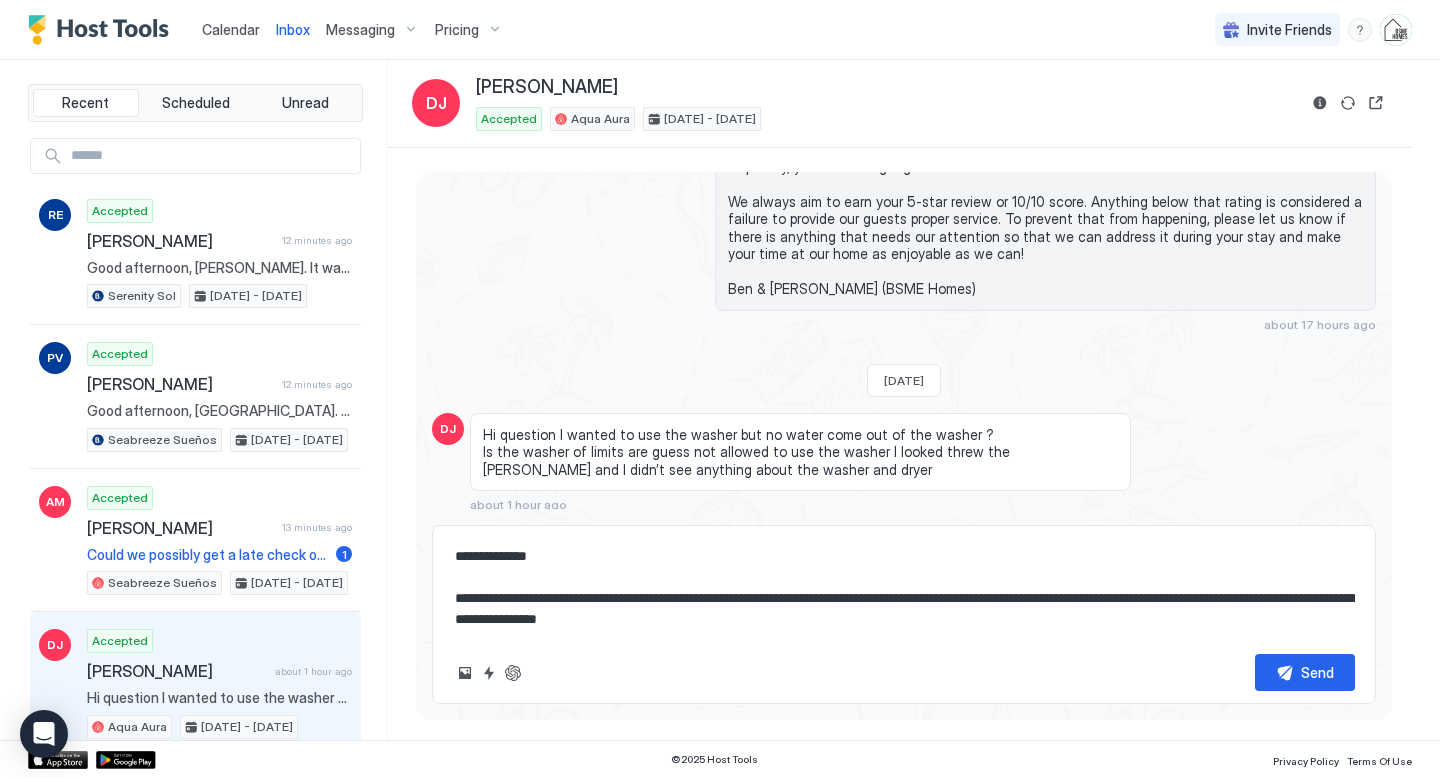click on "**********" at bounding box center (904, 588) 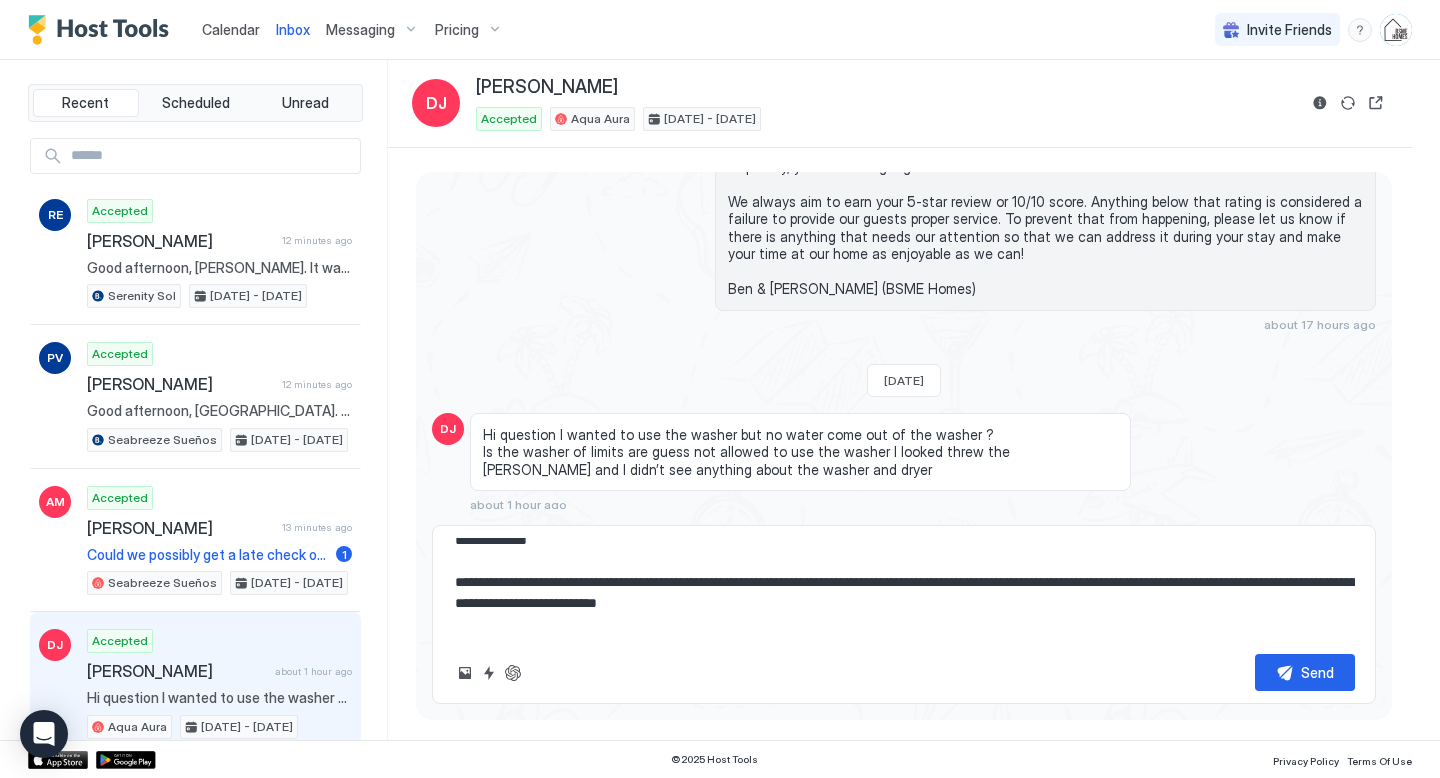 scroll, scrollTop: 0, scrollLeft: 0, axis: both 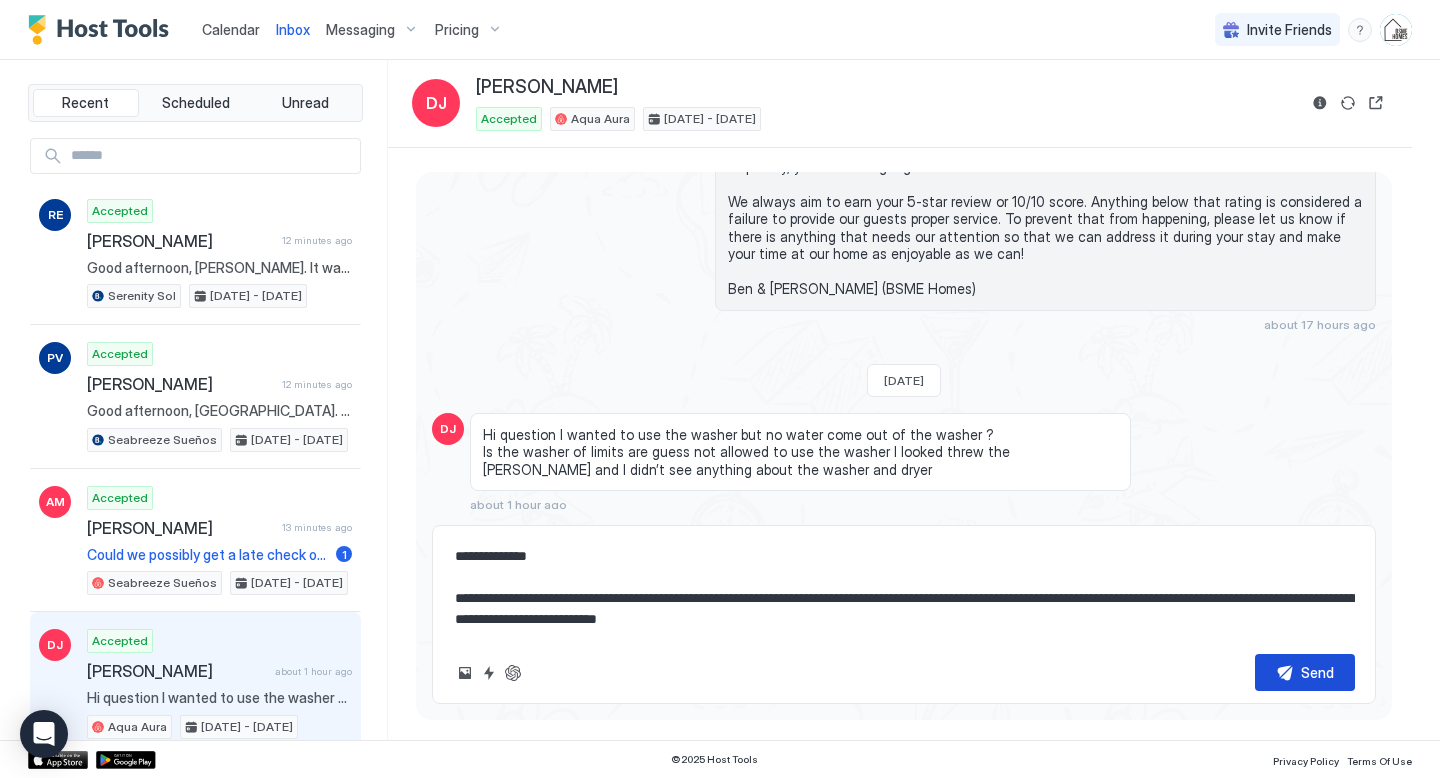 type on "**********" 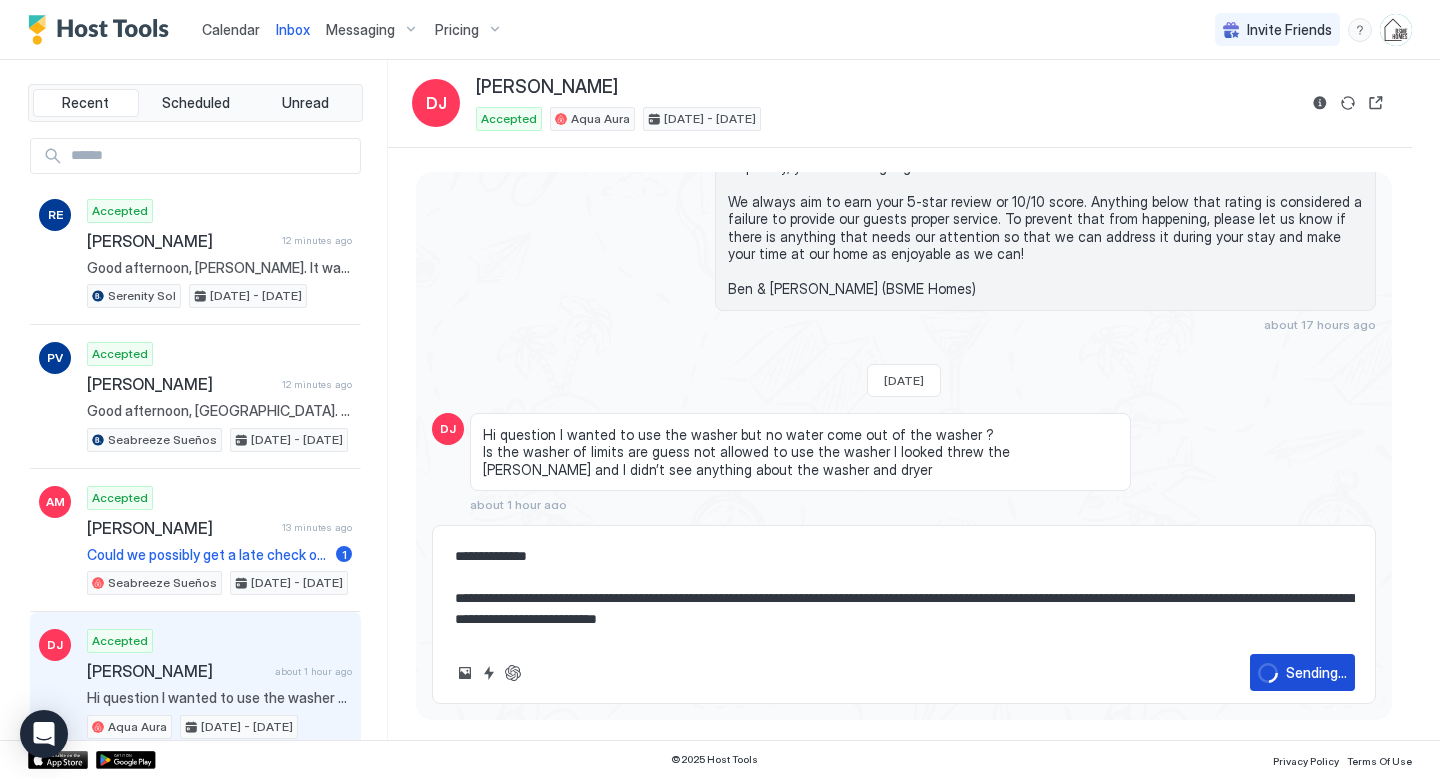 scroll, scrollTop: 3890, scrollLeft: 0, axis: vertical 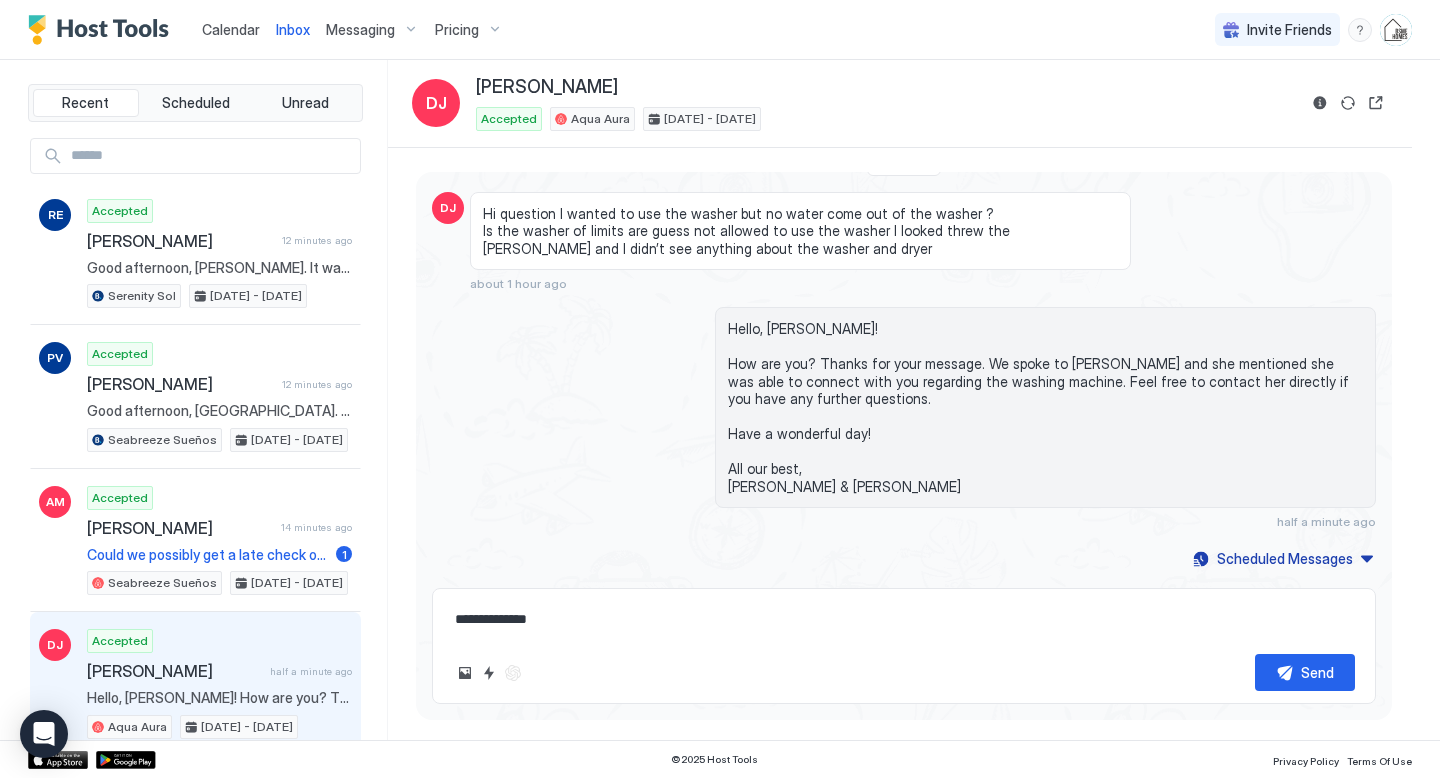 click on "Calendar" at bounding box center (231, 29) 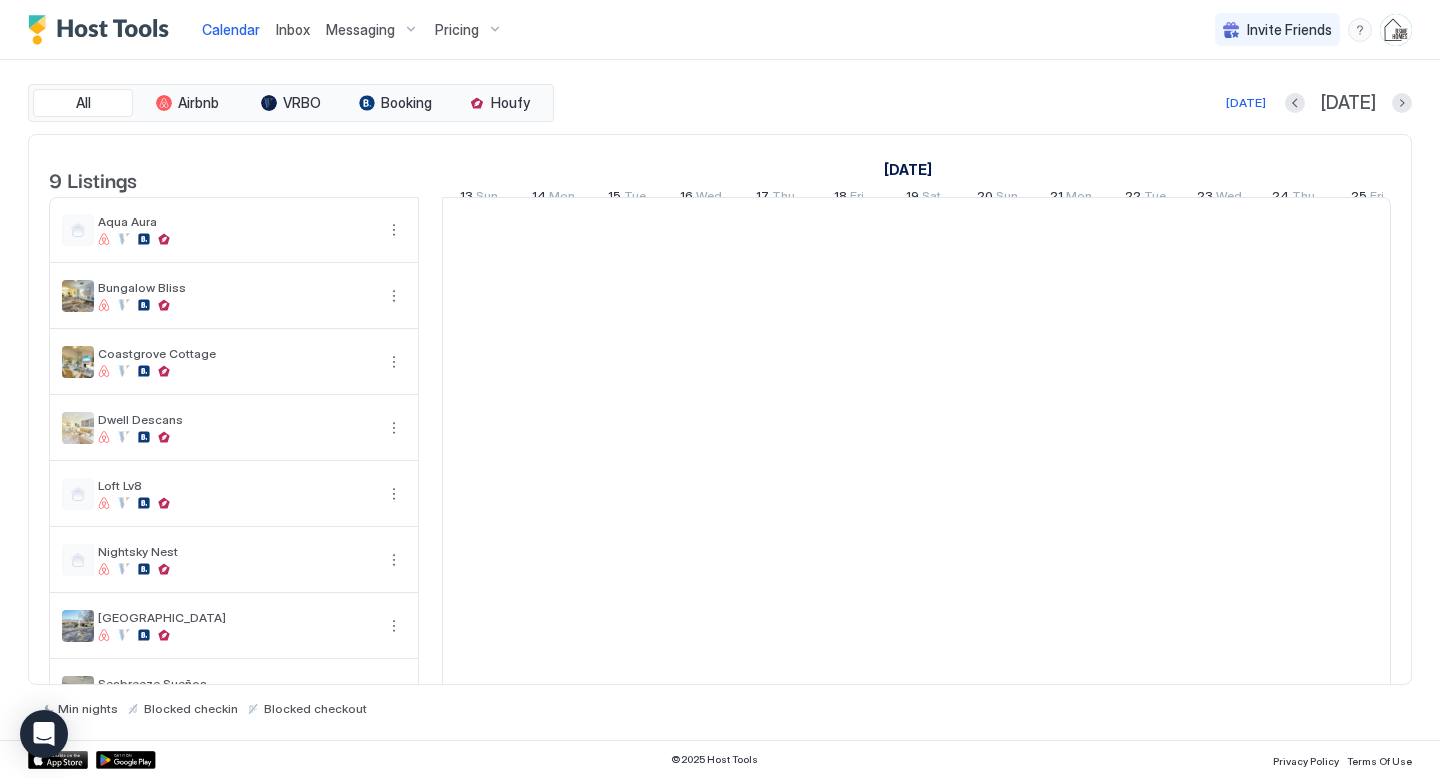 scroll, scrollTop: 0, scrollLeft: 1111, axis: horizontal 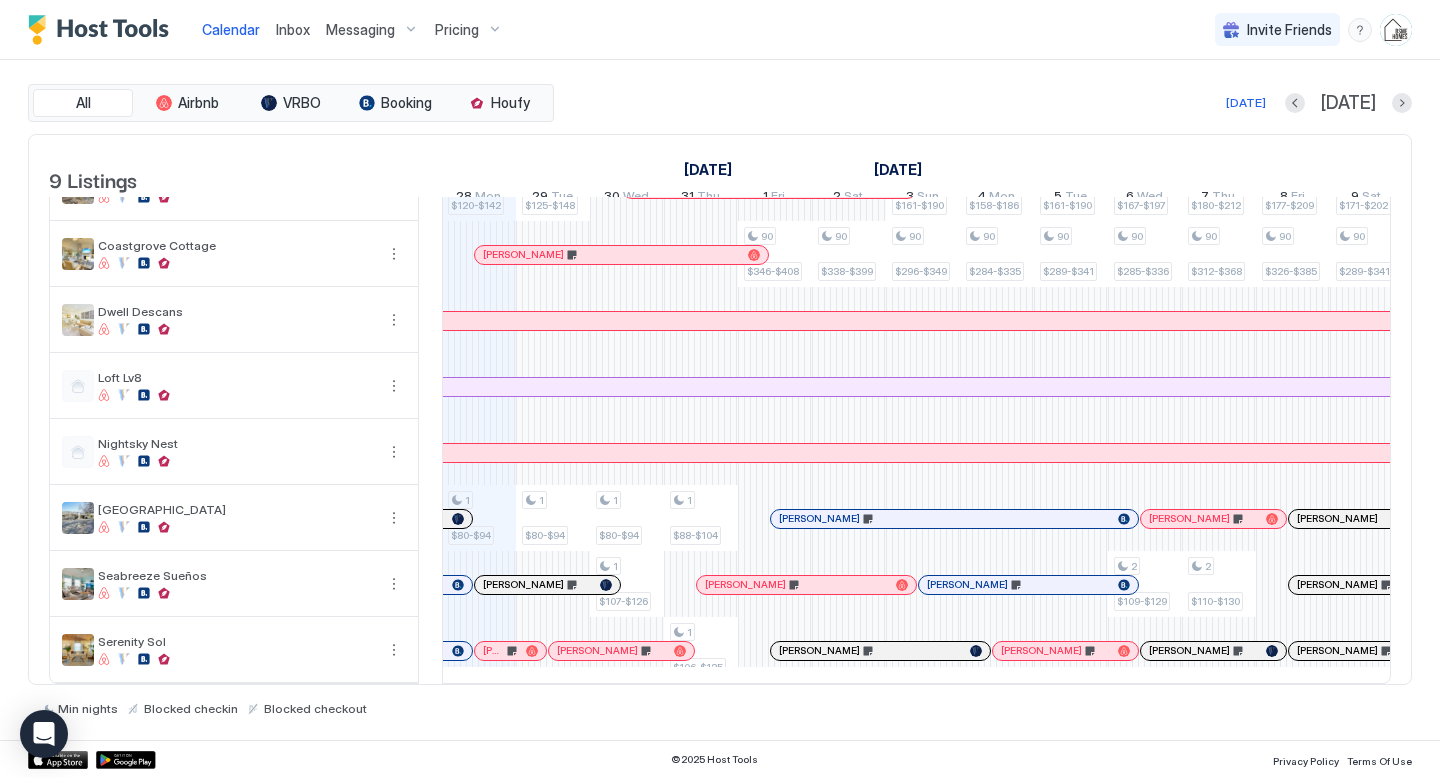 click at bounding box center (458, 519) 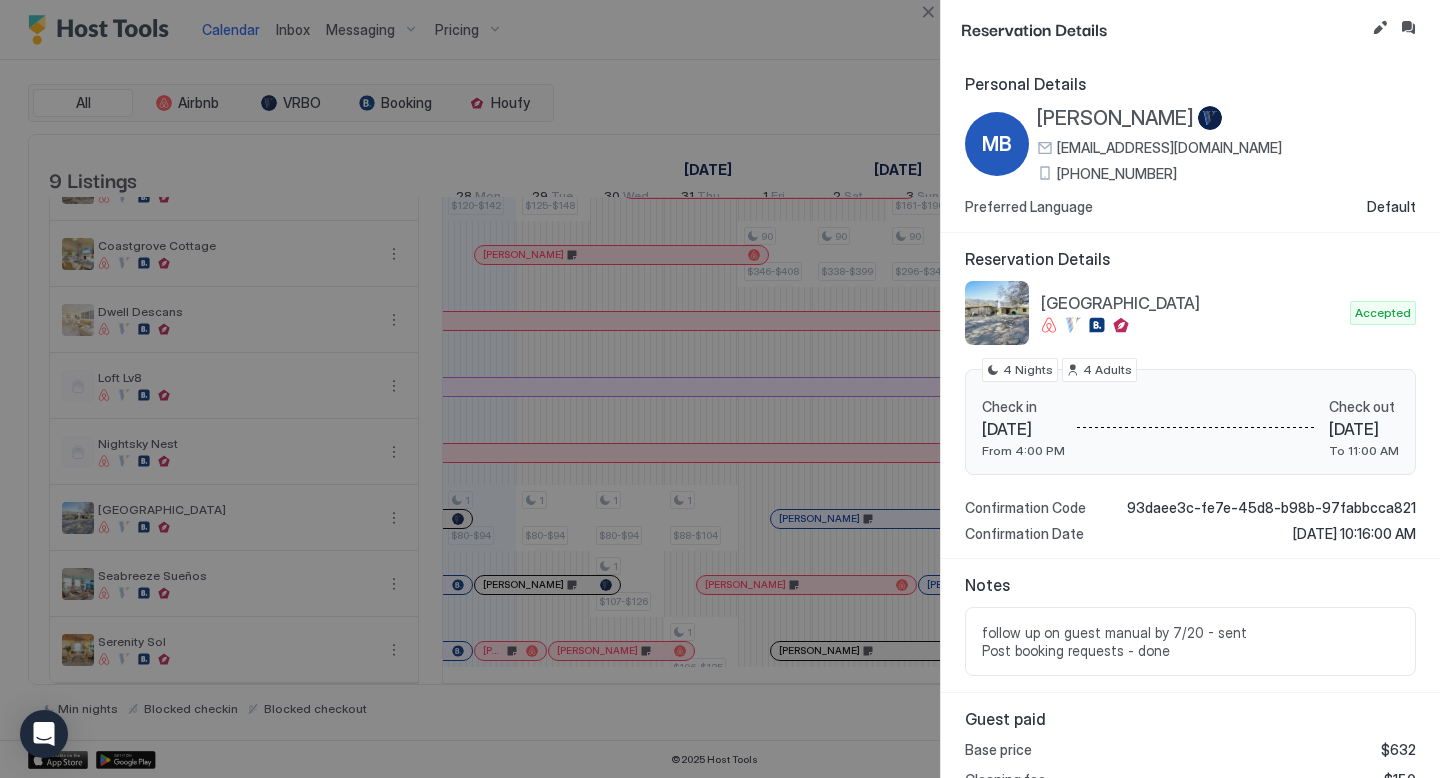 click on "[PERSON_NAME]" at bounding box center [1115, 118] 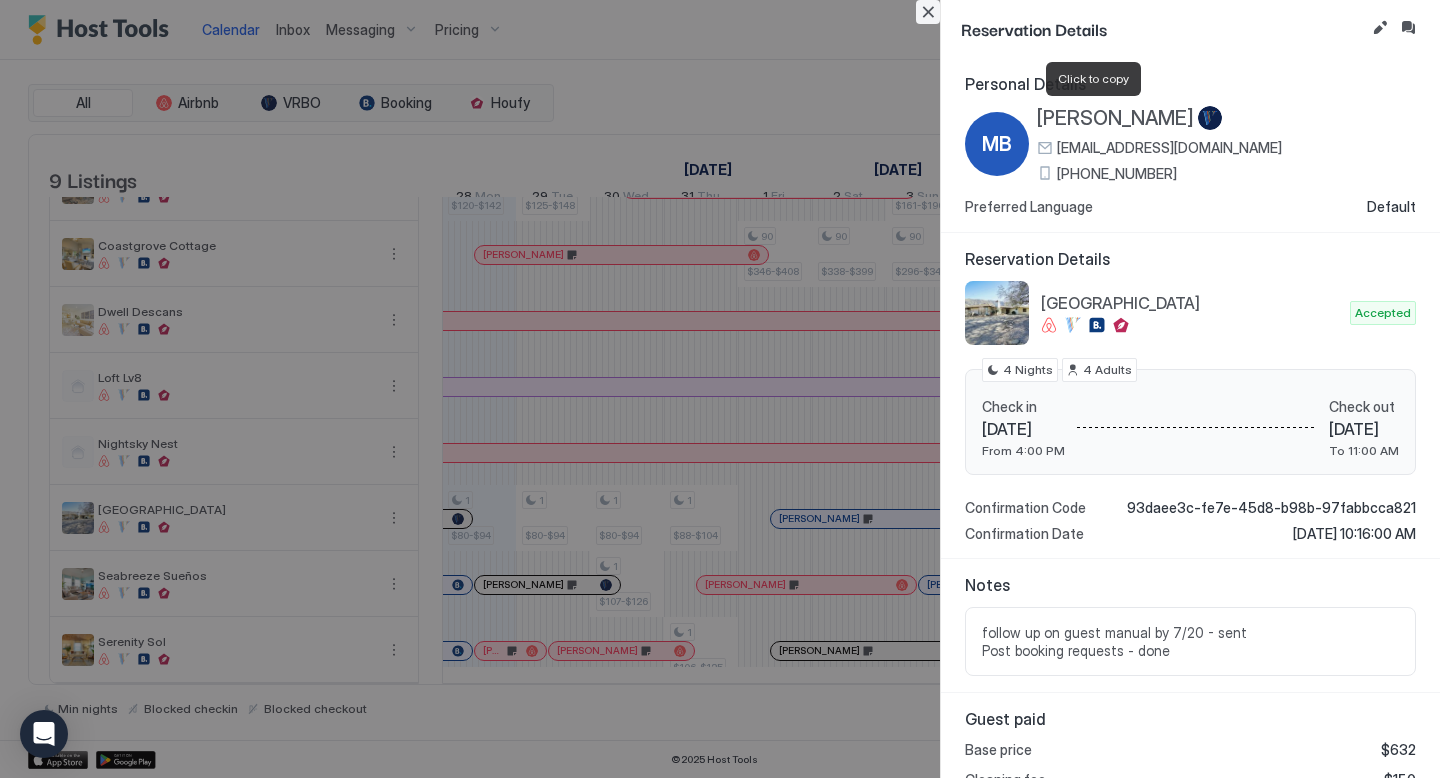 click at bounding box center (928, 12) 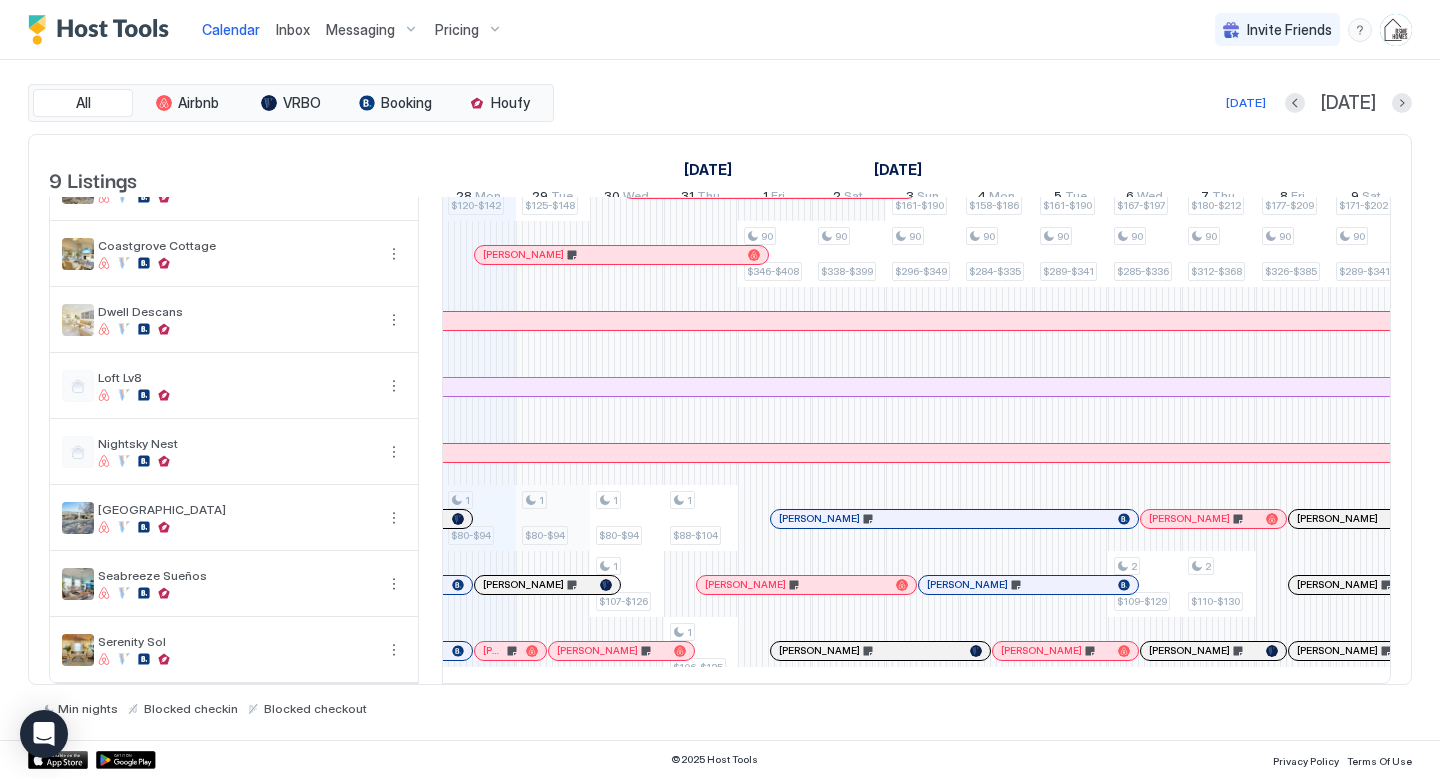 scroll, scrollTop: 0, scrollLeft: 1069, axis: horizontal 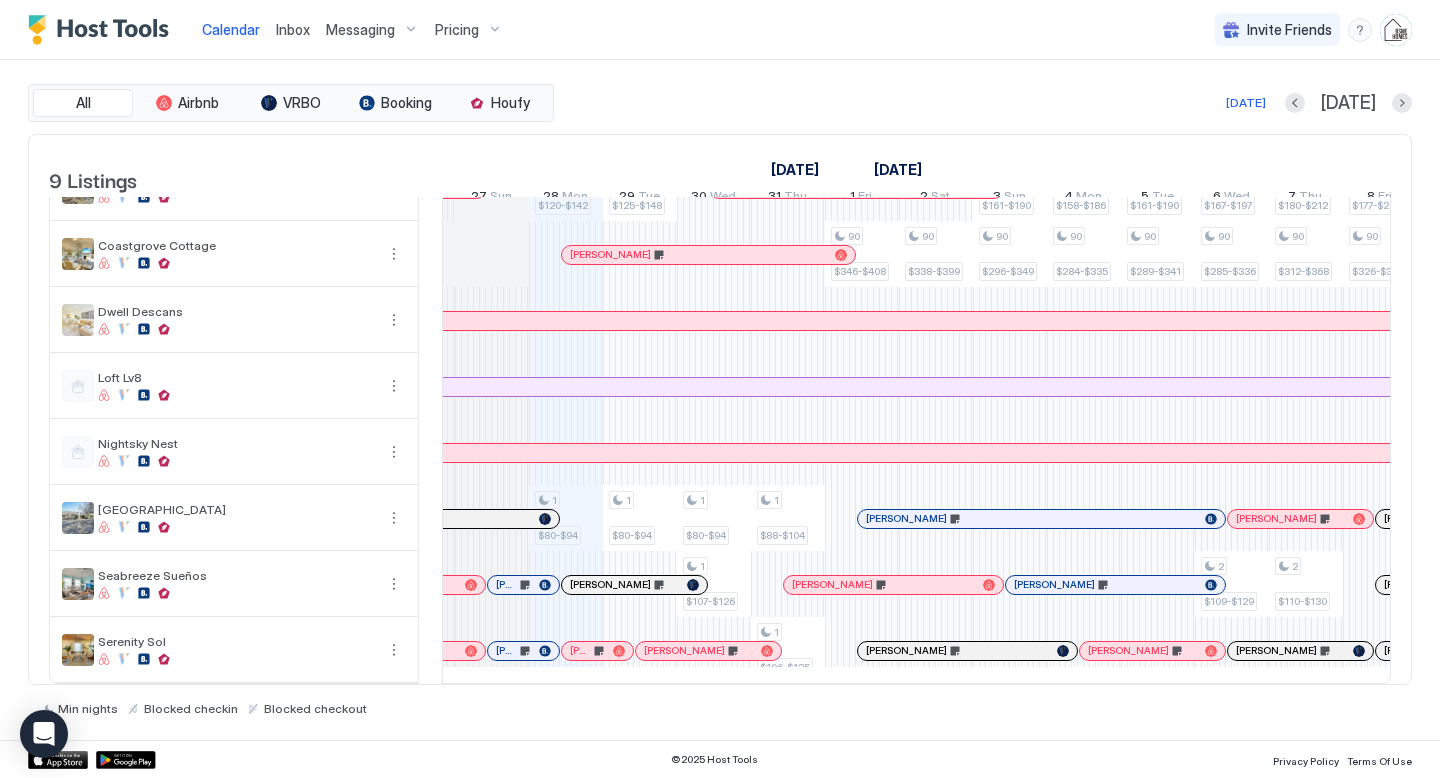 click at bounding box center (529, 585) 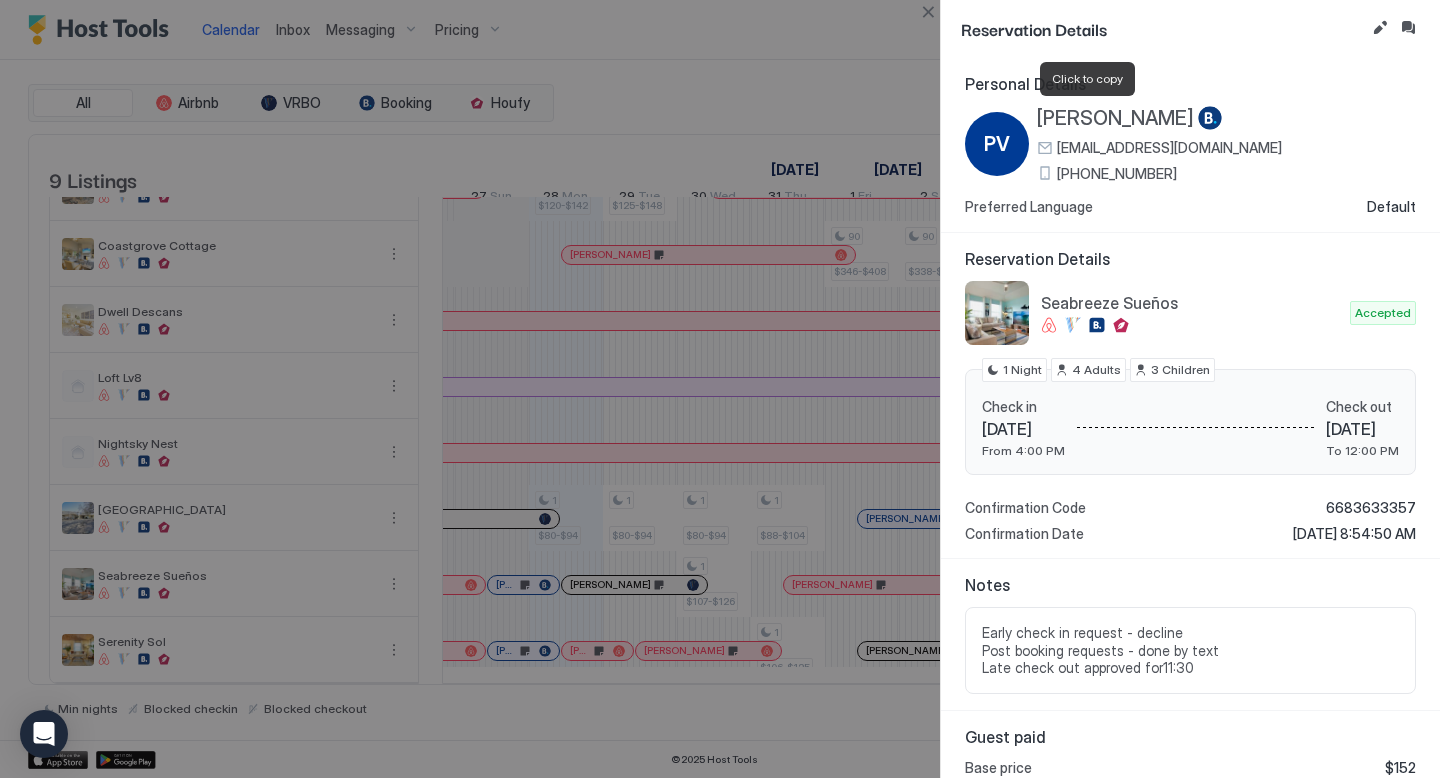 click on "[PERSON_NAME]" at bounding box center [1115, 118] 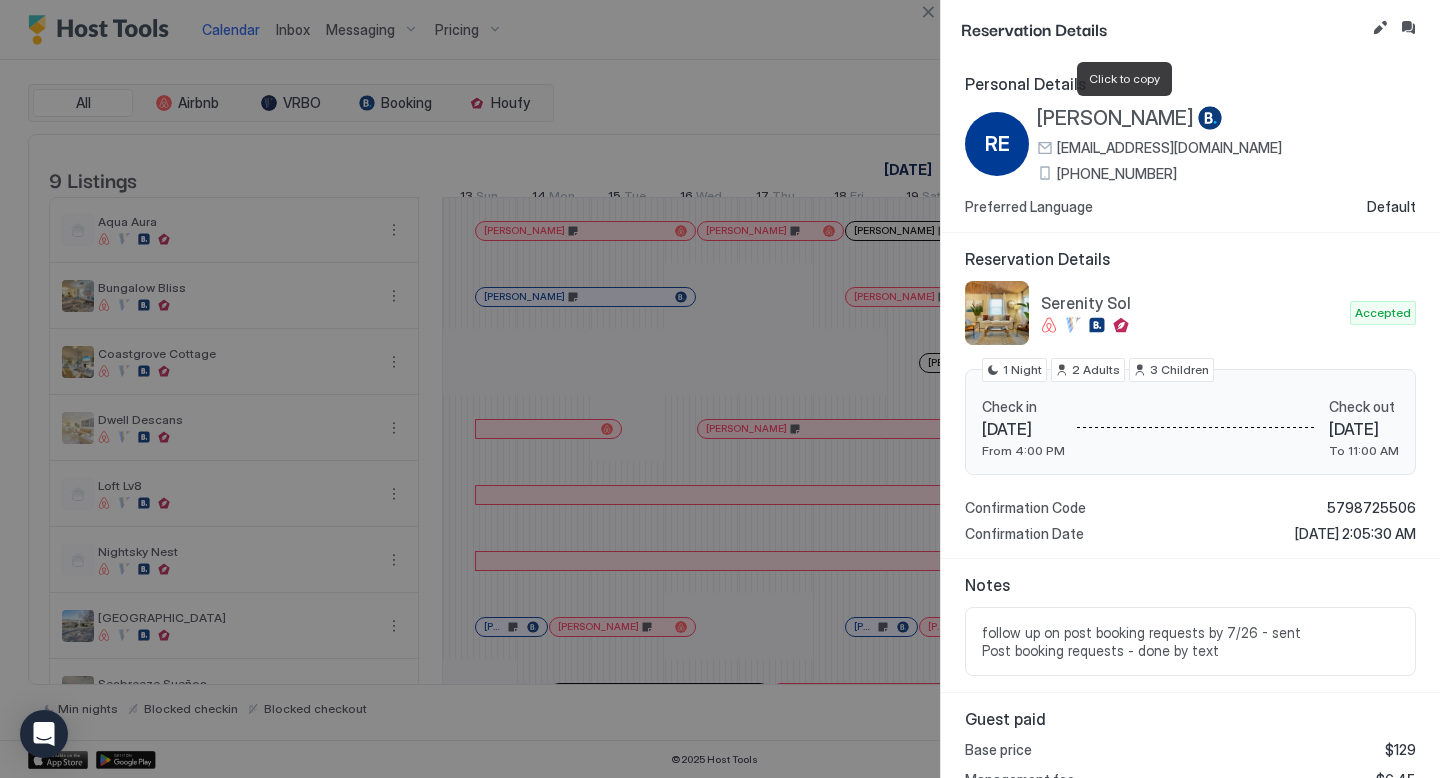 scroll, scrollTop: 0, scrollLeft: 0, axis: both 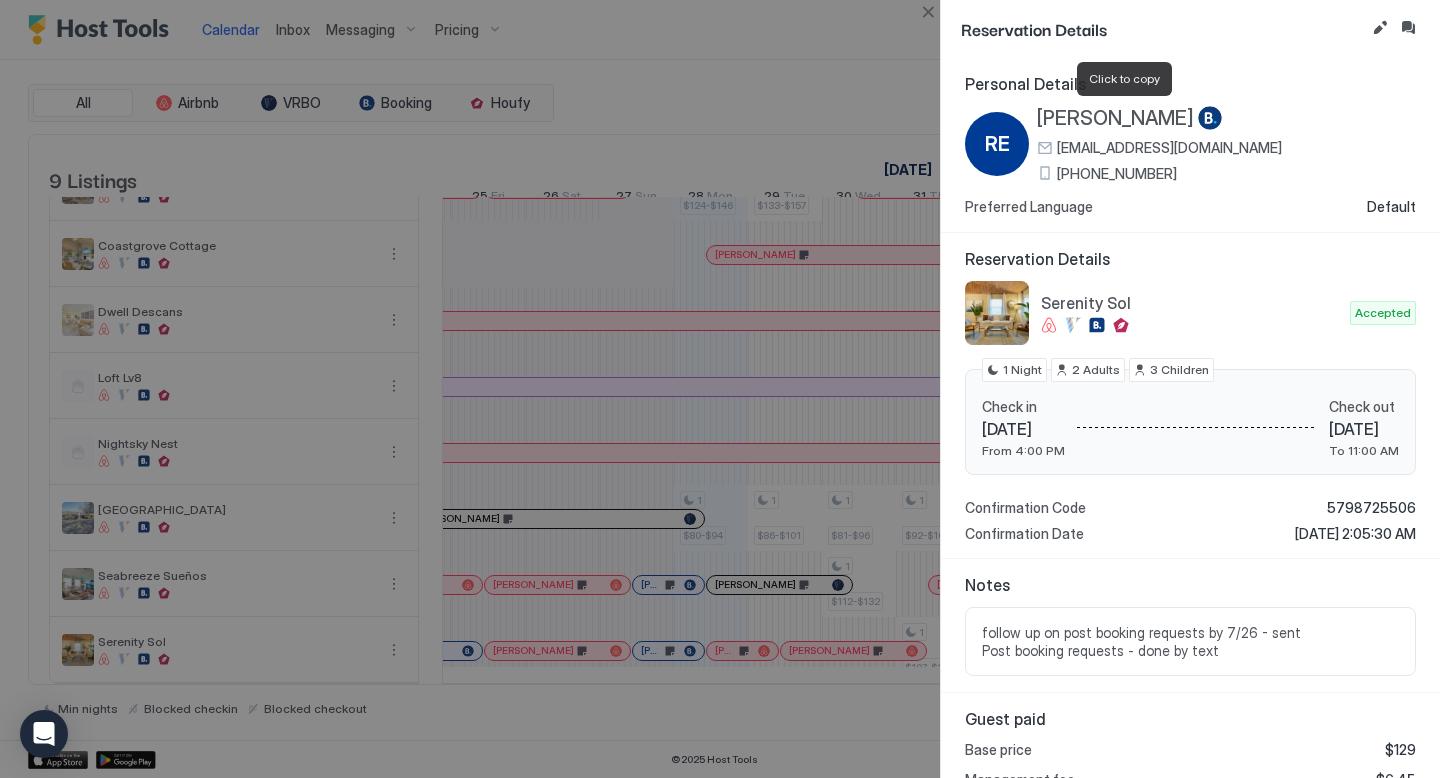 click at bounding box center (720, 389) 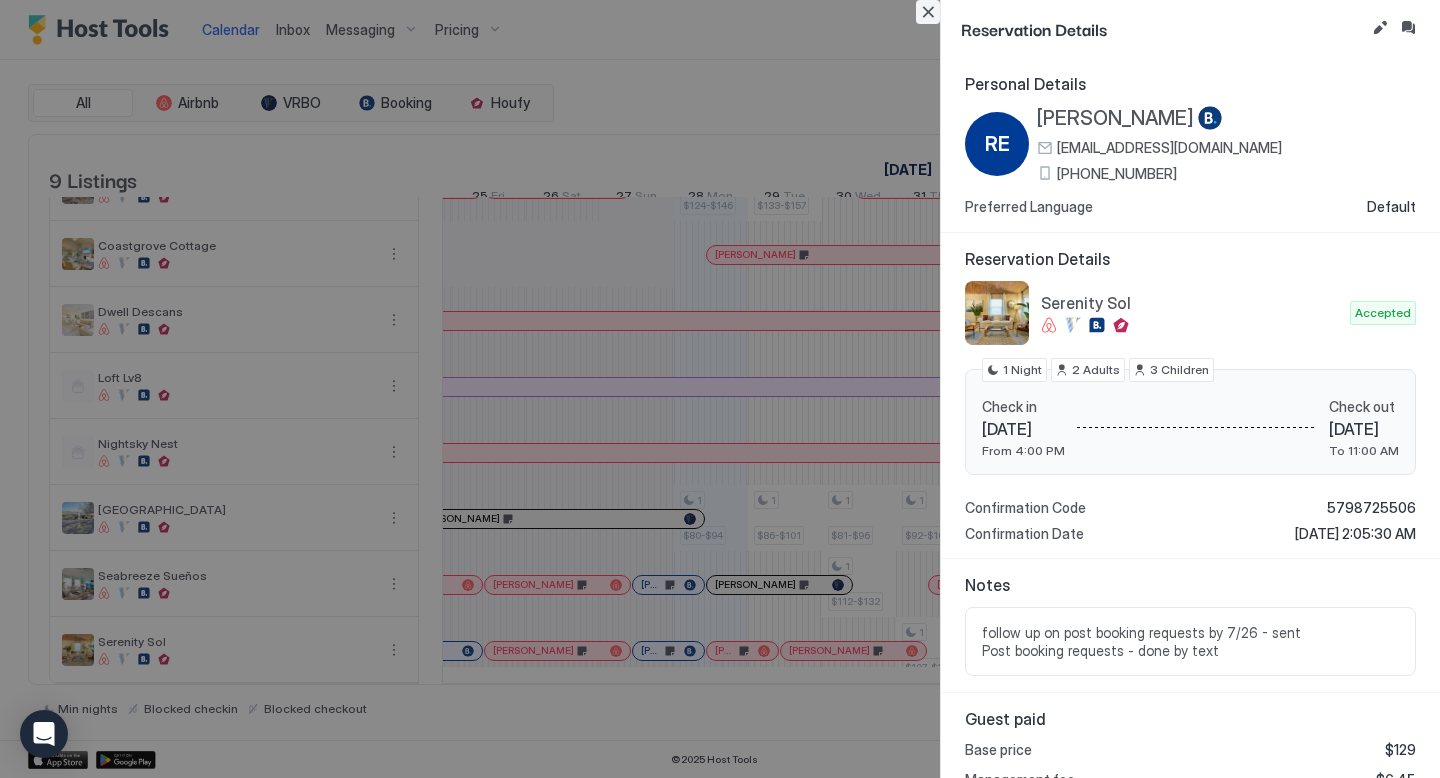 click at bounding box center (928, 12) 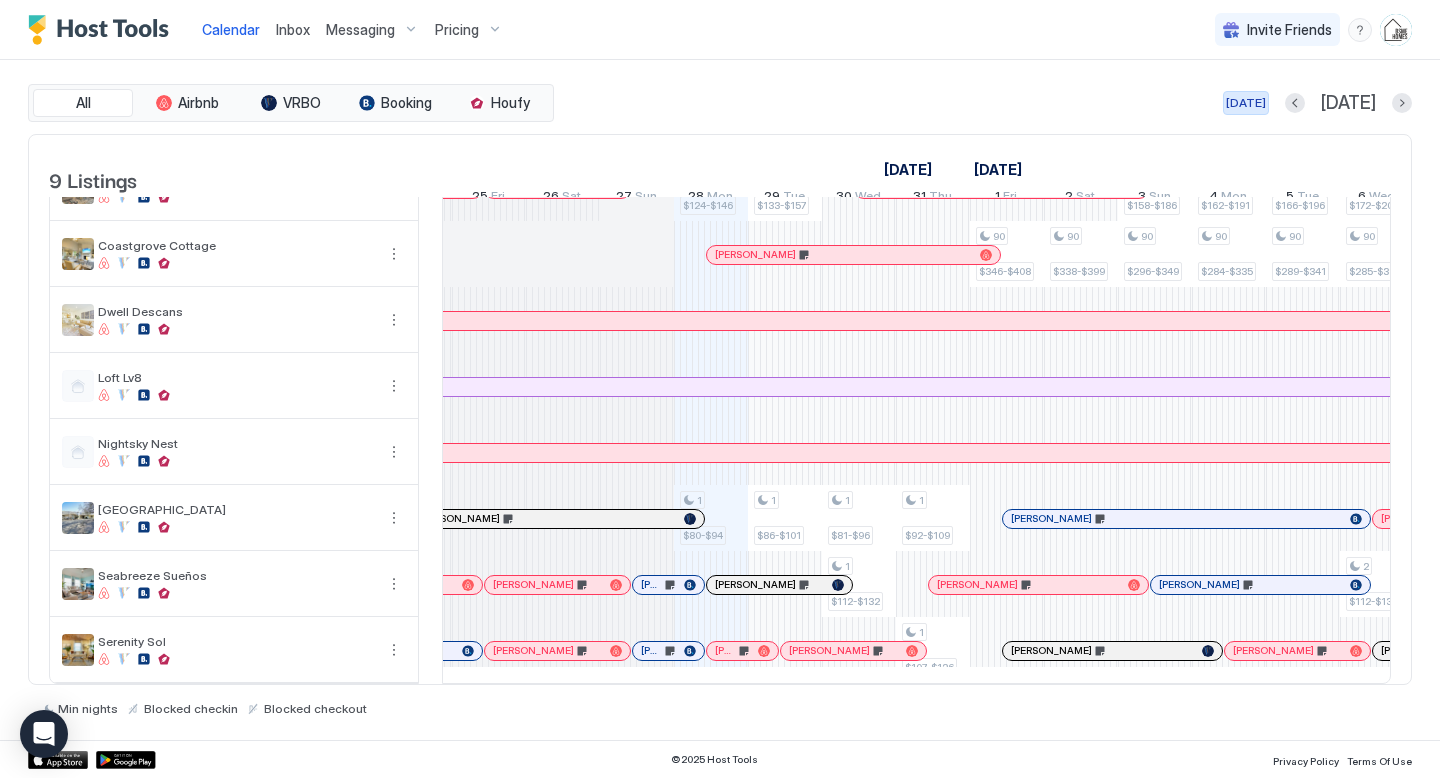 click on "[DATE]" at bounding box center (1246, 103) 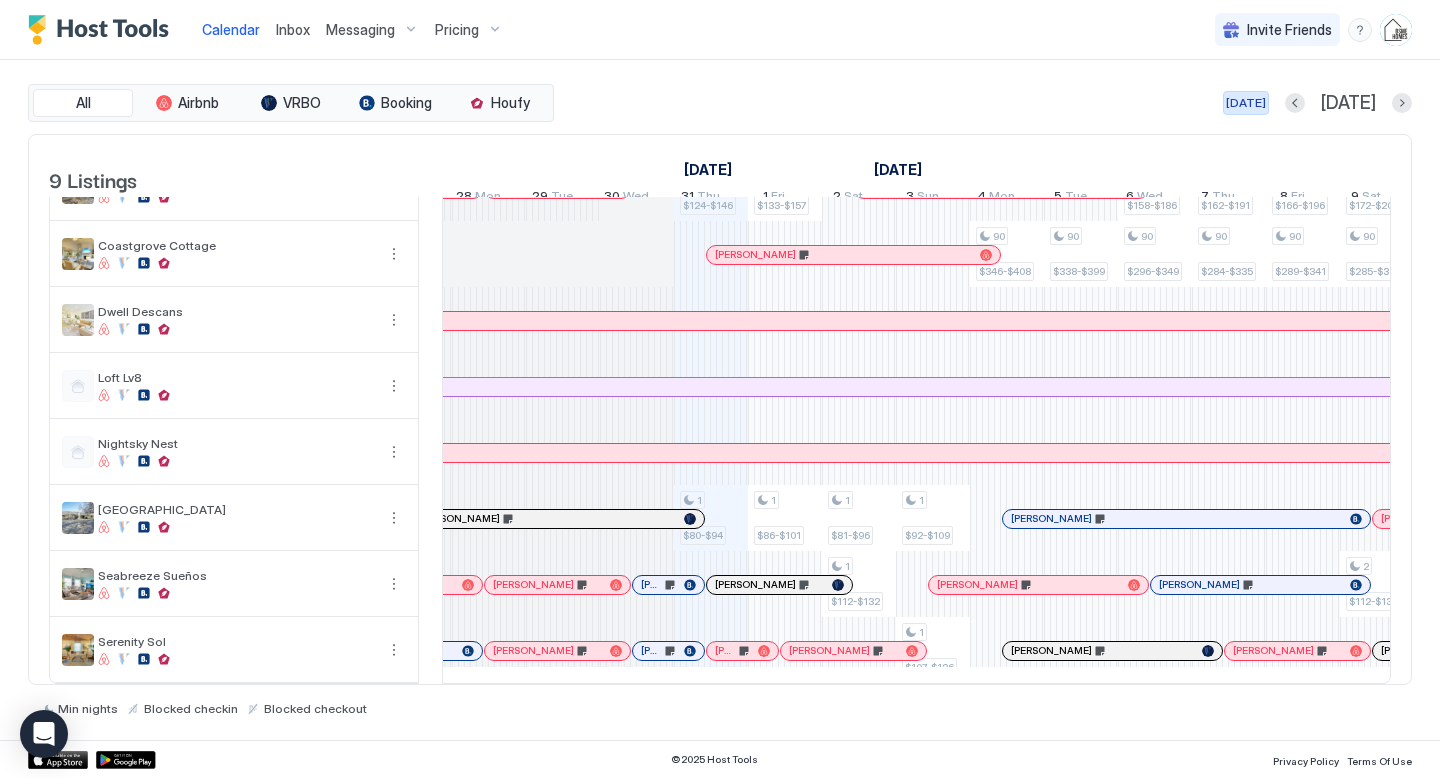 scroll, scrollTop: 0, scrollLeft: 1111, axis: horizontal 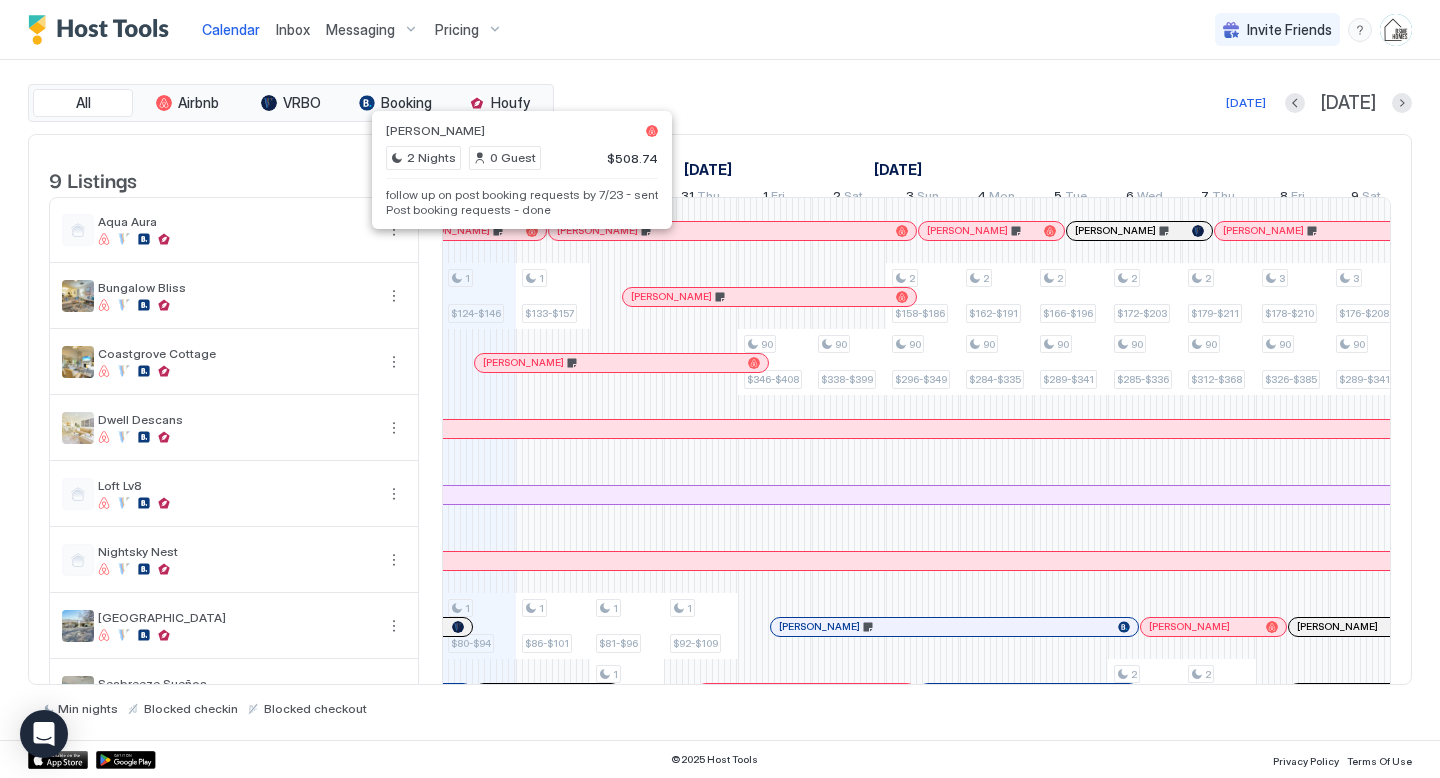 click at bounding box center (515, 231) 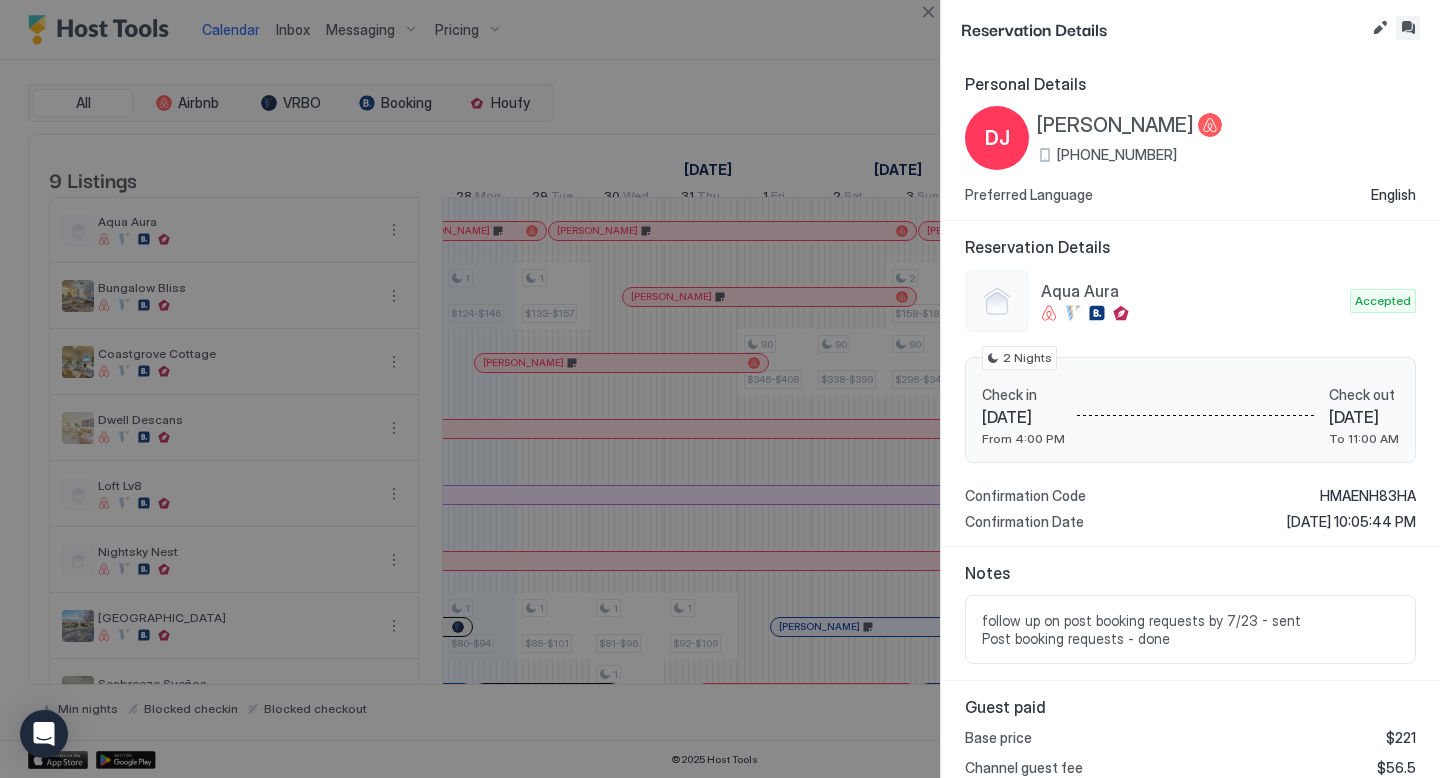 click at bounding box center (1408, 28) 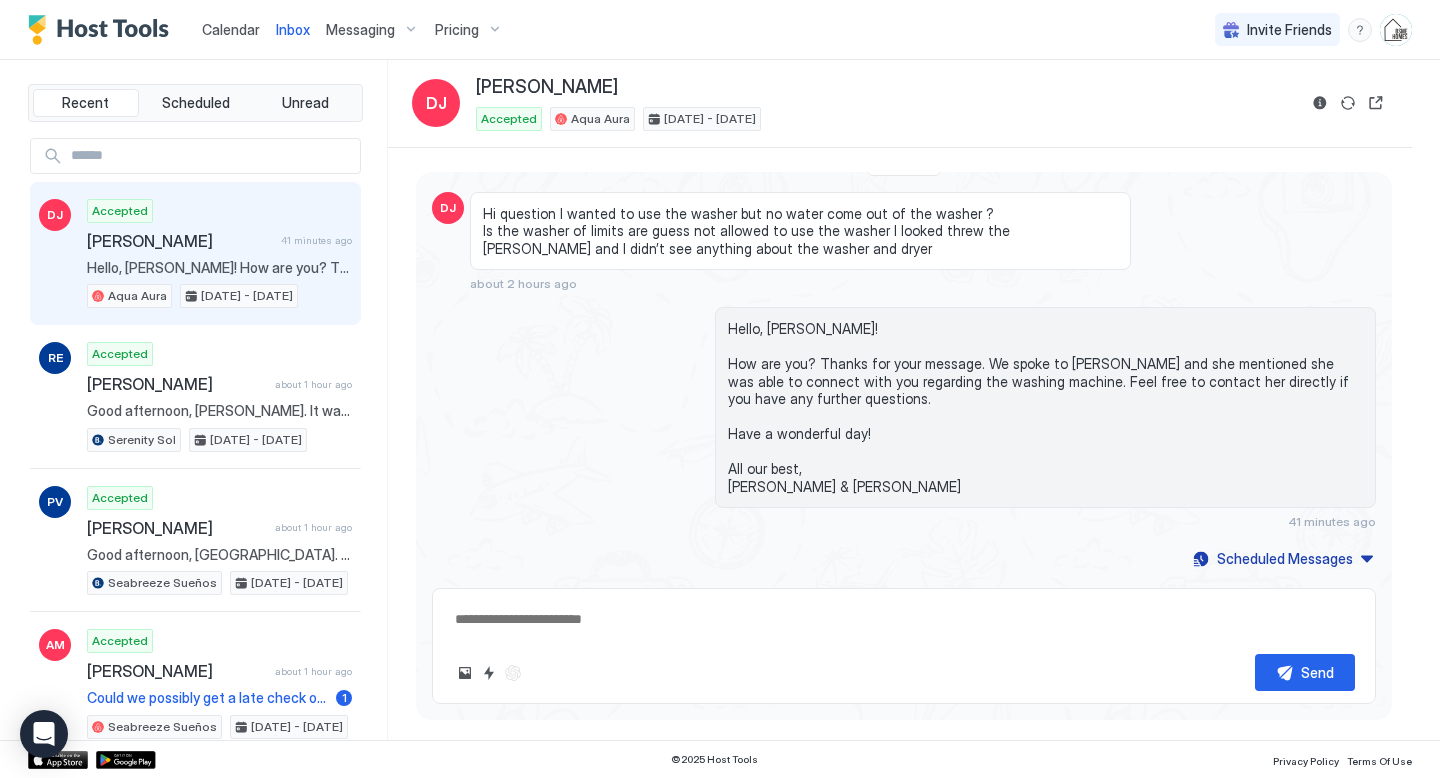 scroll, scrollTop: 3890, scrollLeft: 0, axis: vertical 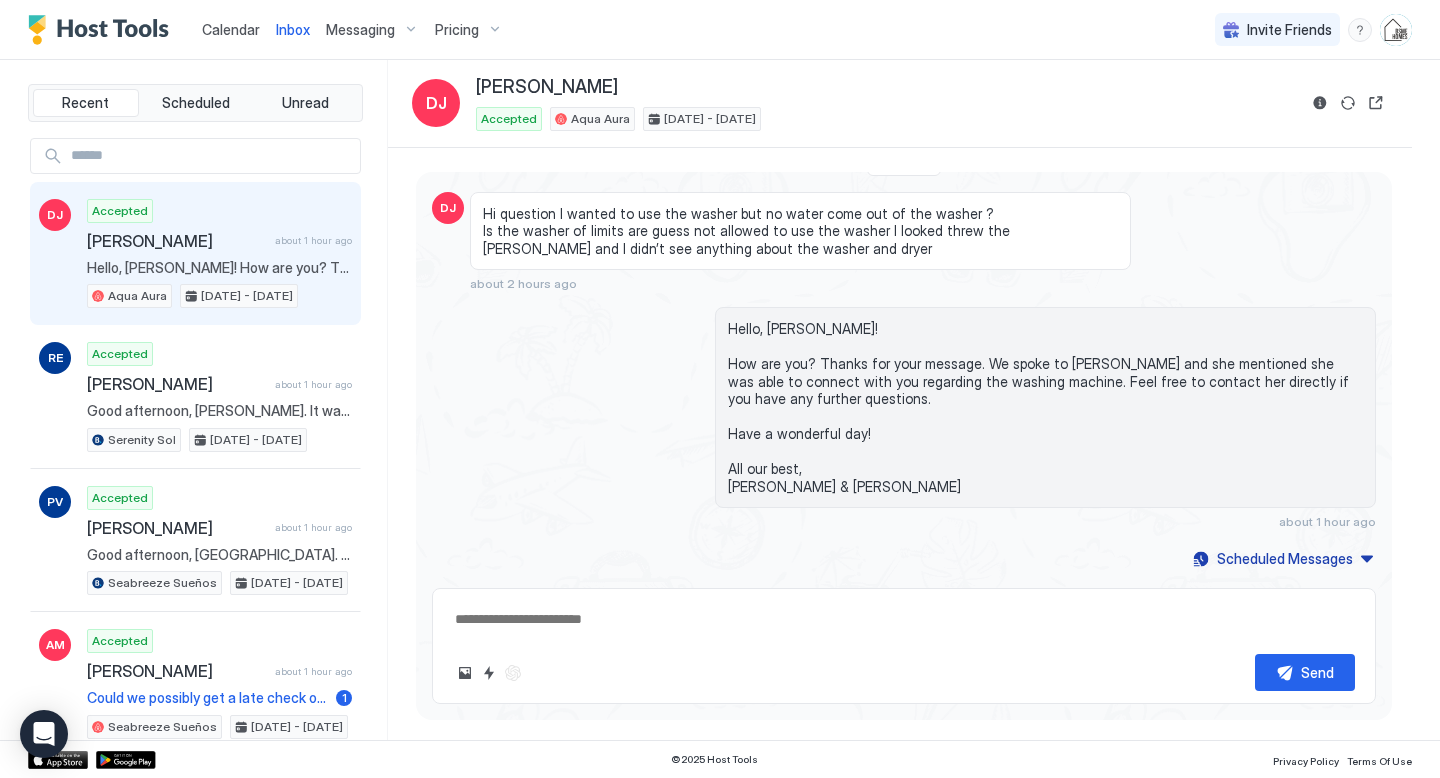 click on "Calendar" at bounding box center [231, 29] 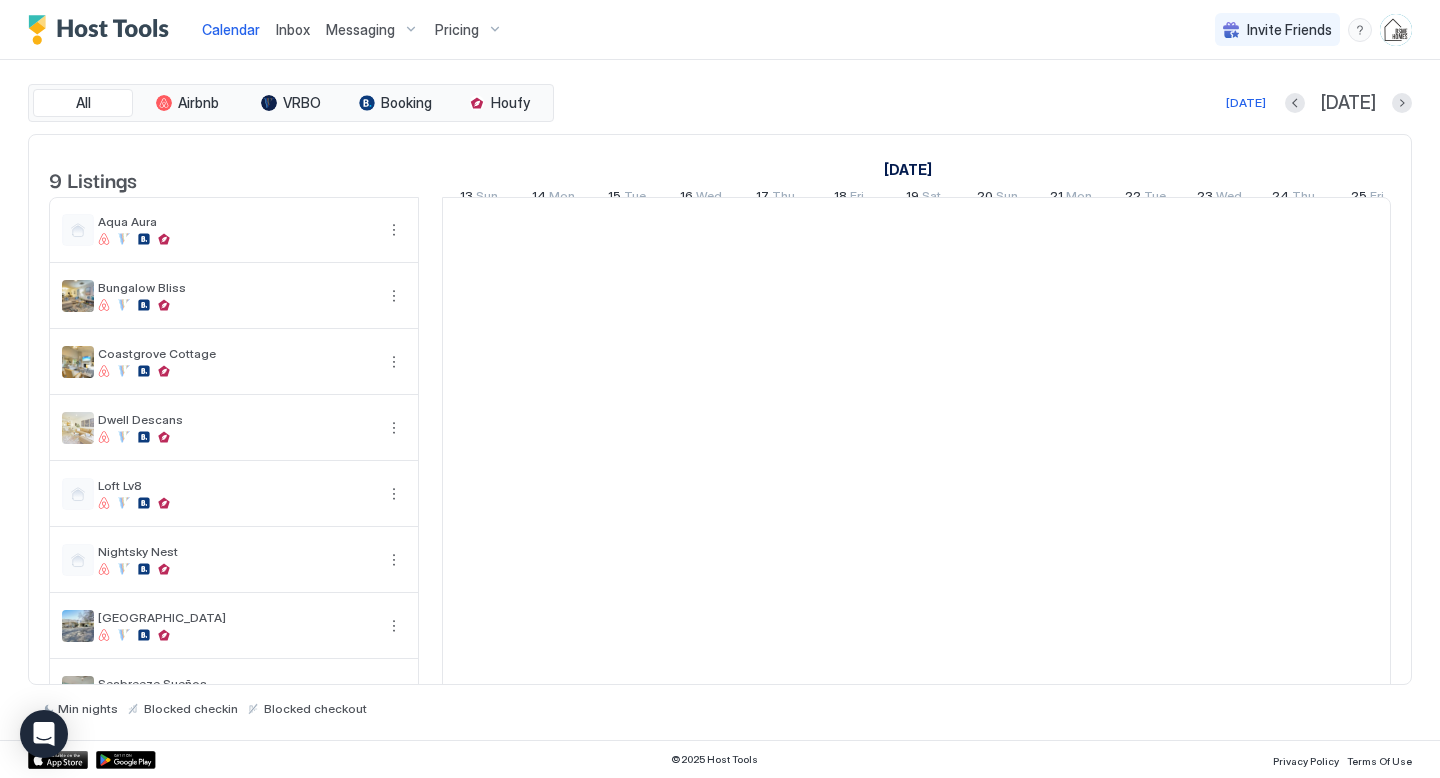 click on "Calendar" at bounding box center (231, 29) 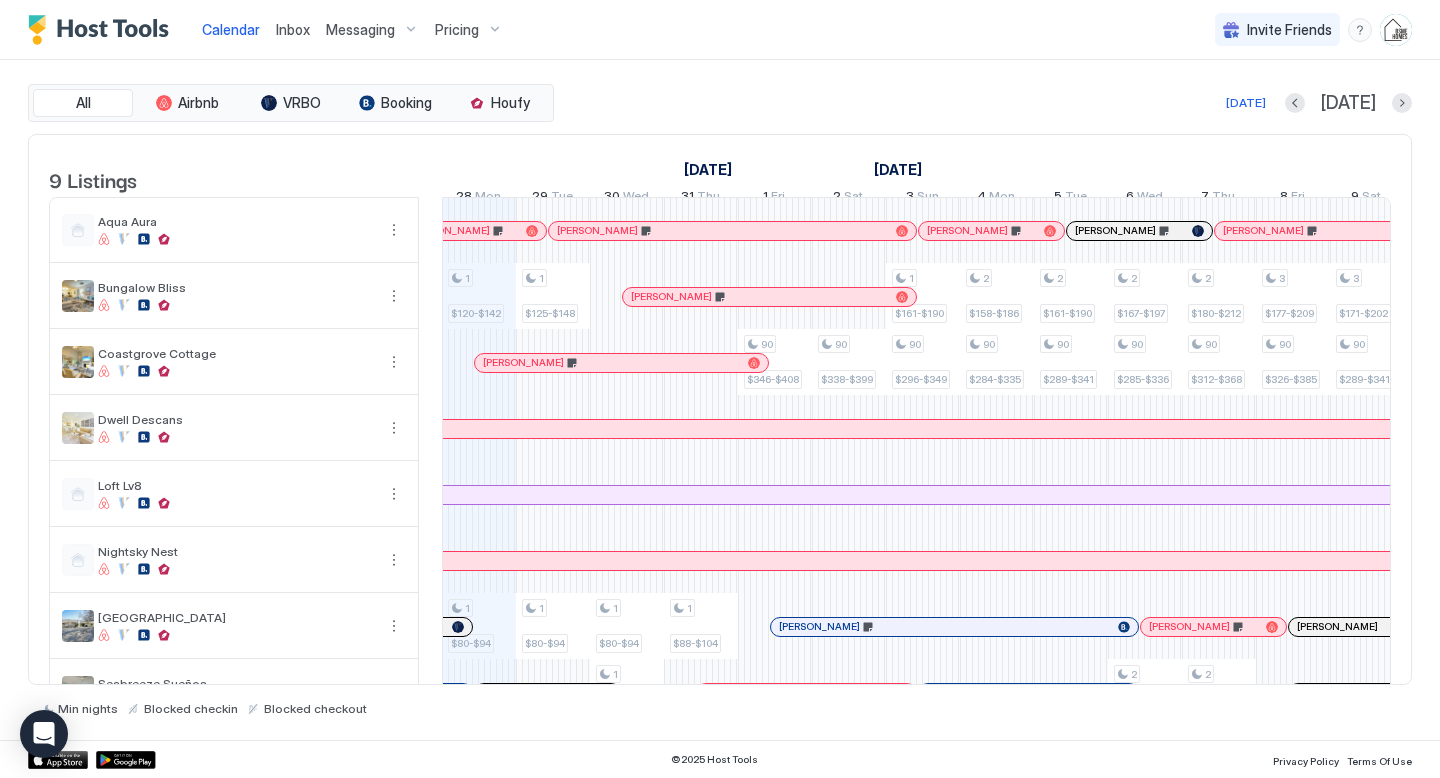 scroll, scrollTop: 124, scrollLeft: 0, axis: vertical 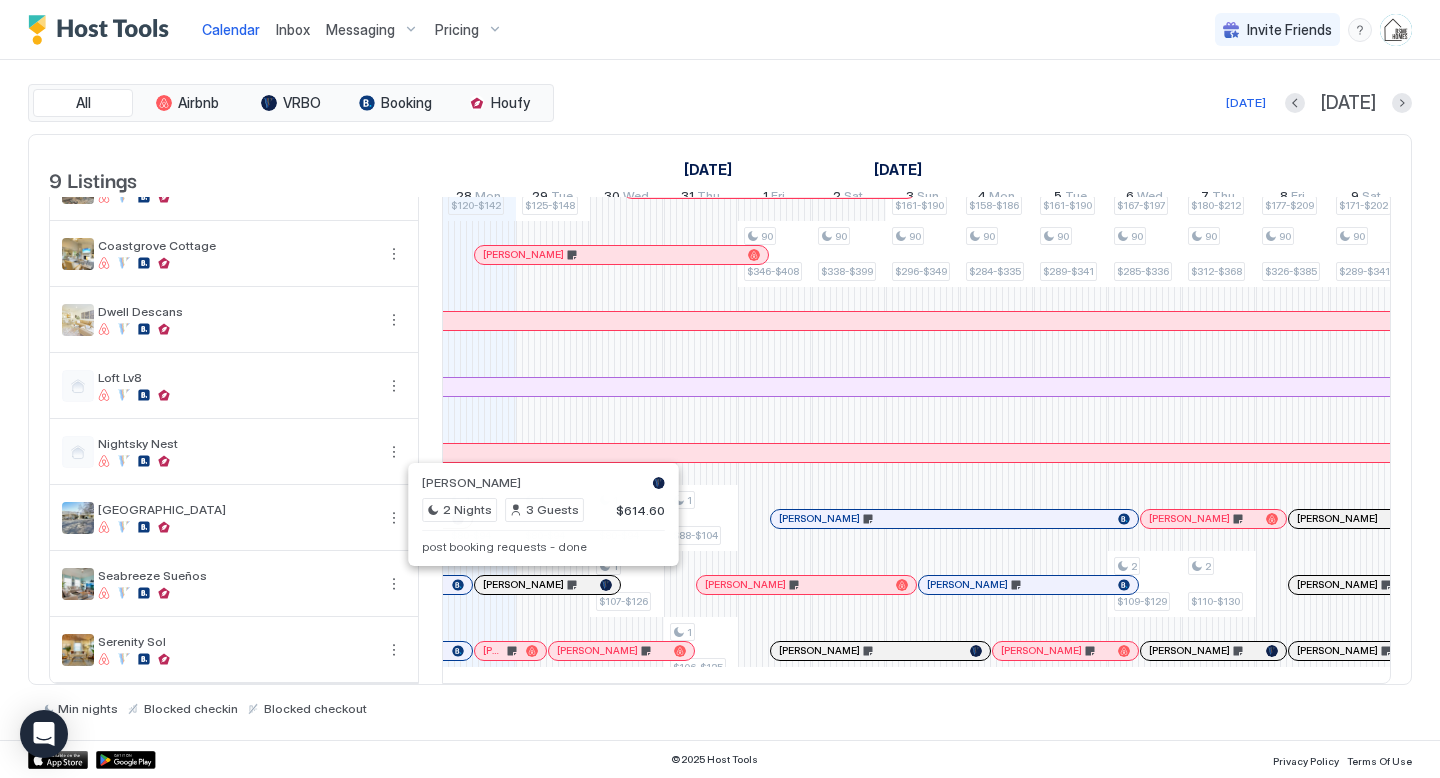 click at bounding box center (536, 585) 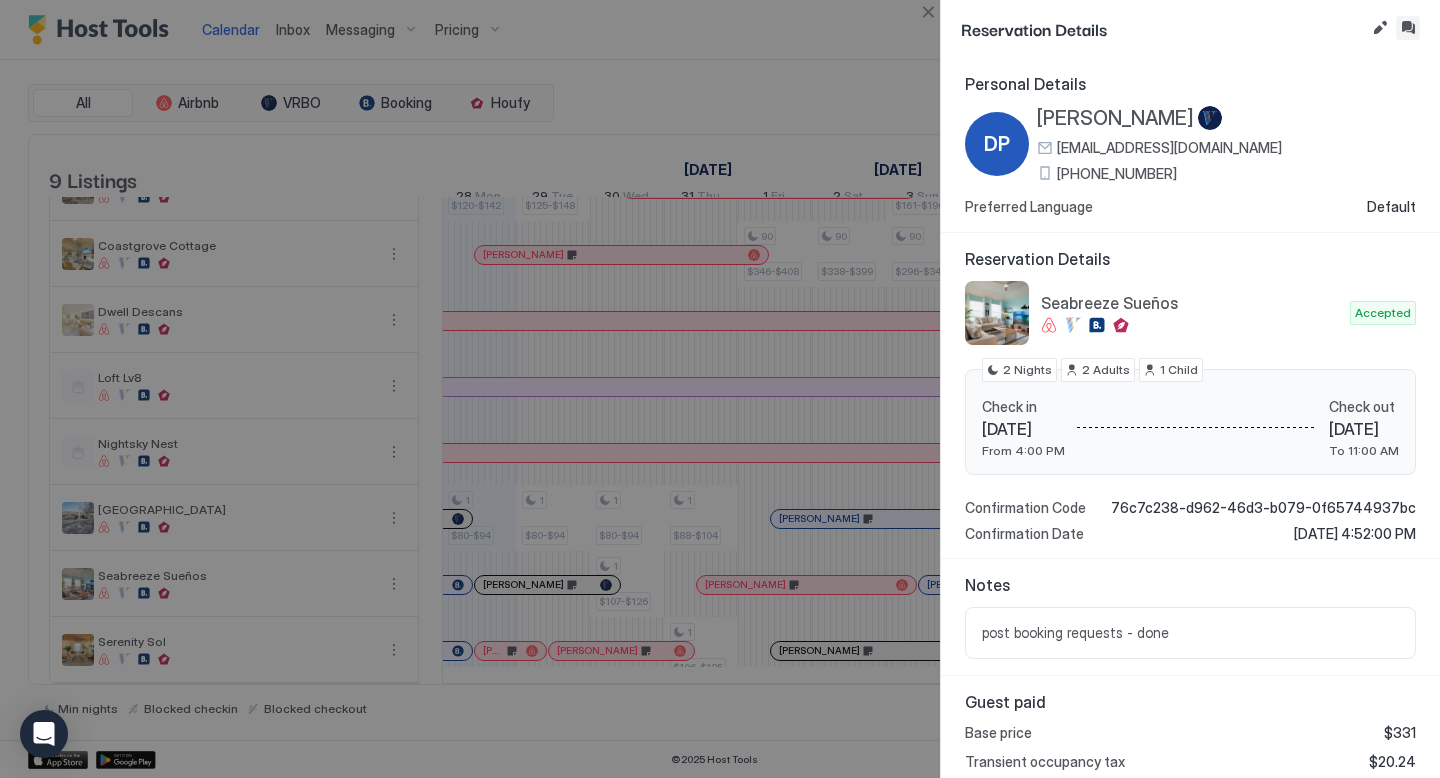 click at bounding box center (1408, 28) 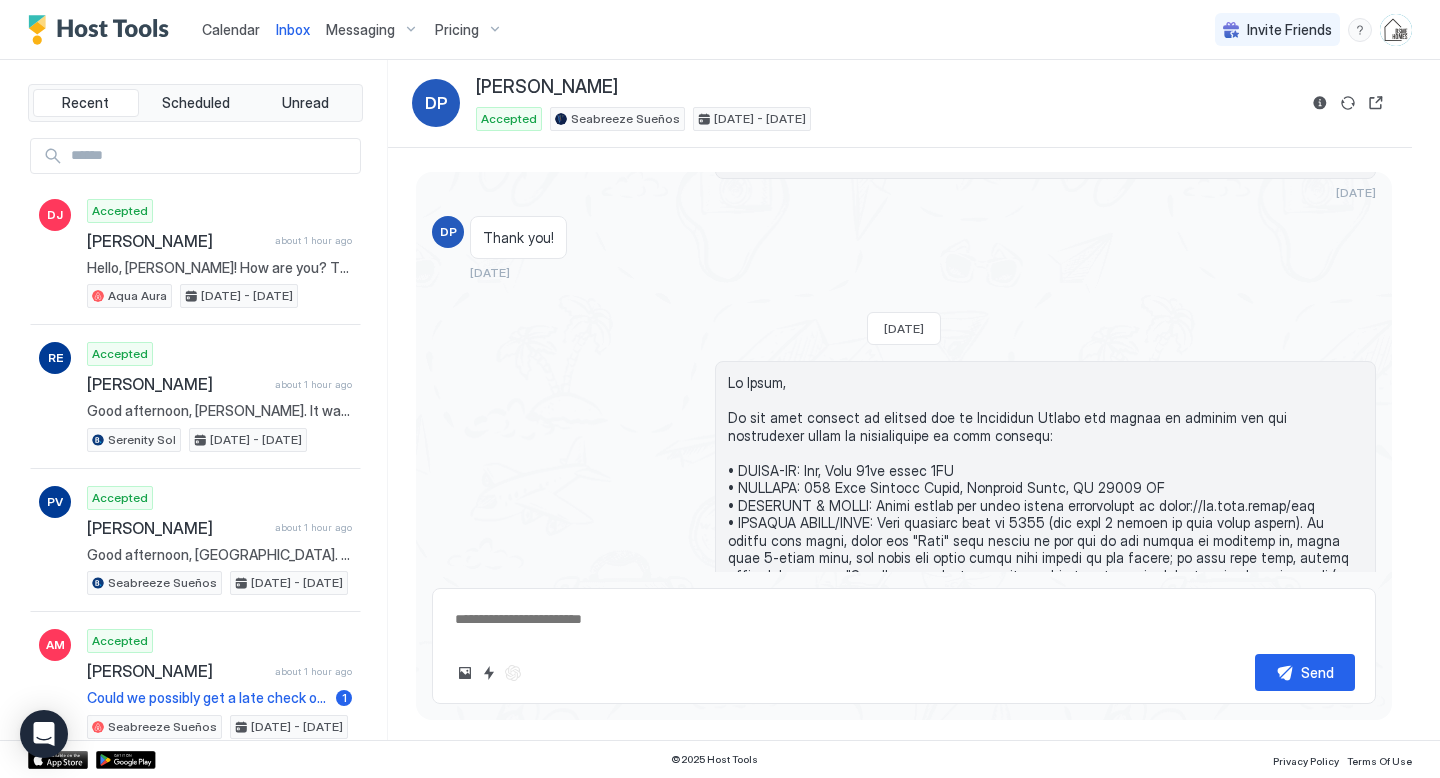 scroll, scrollTop: 2731, scrollLeft: 0, axis: vertical 